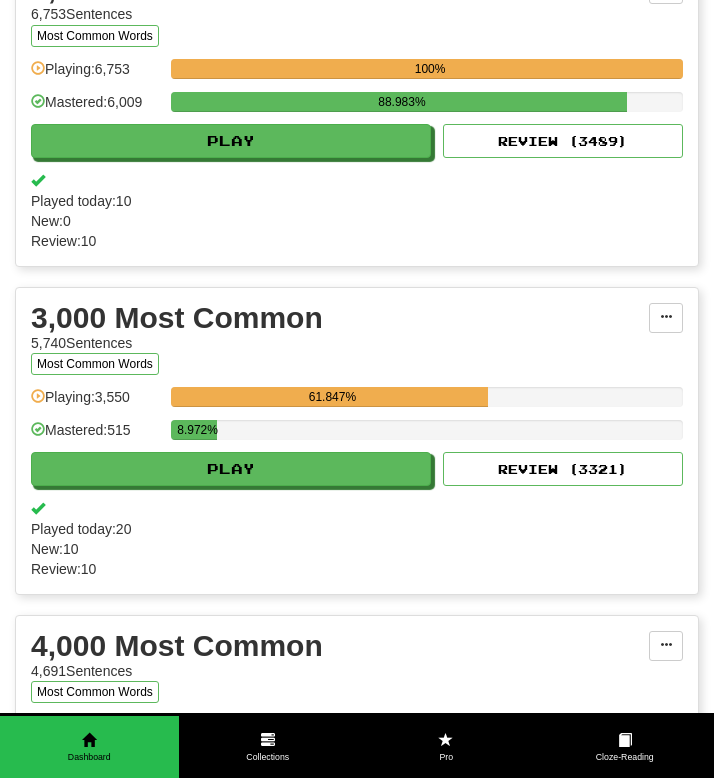 scroll, scrollTop: 739, scrollLeft: 0, axis: vertical 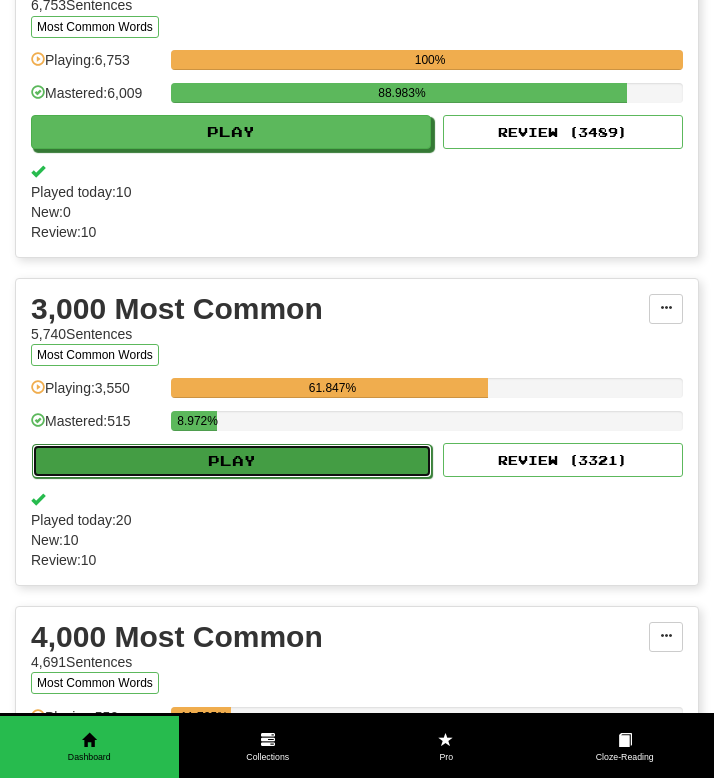 click on "Play" 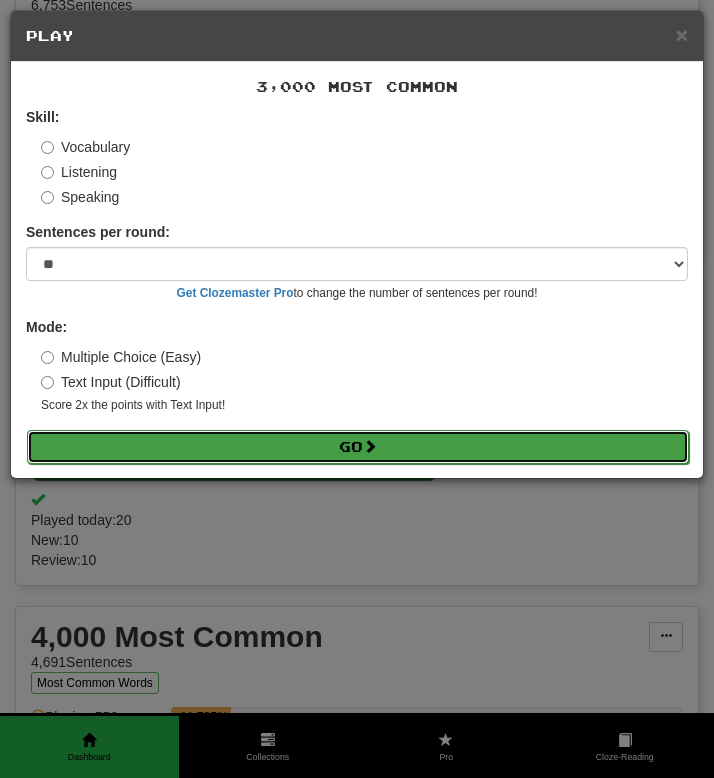 click on "Go" at bounding box center (358, 447) 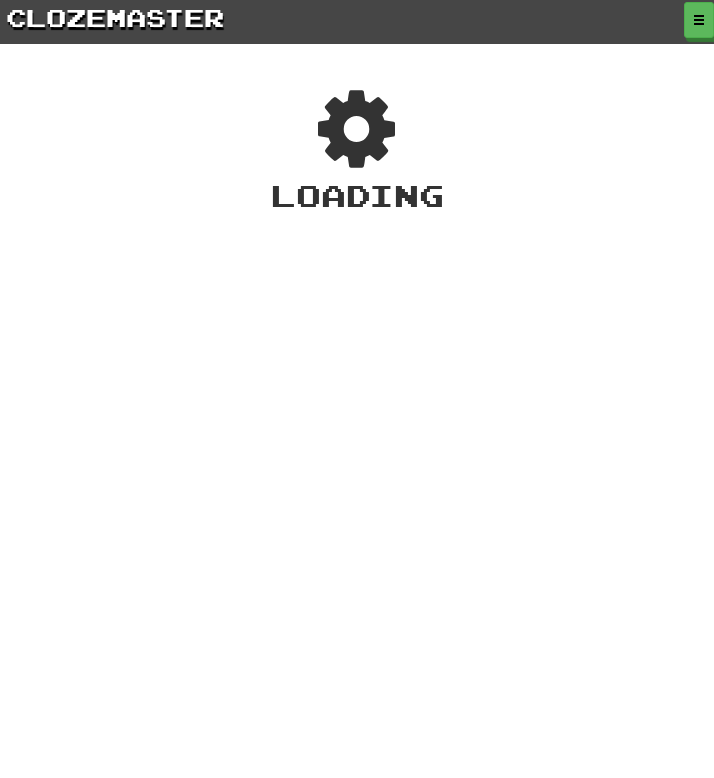 scroll, scrollTop: 0, scrollLeft: 0, axis: both 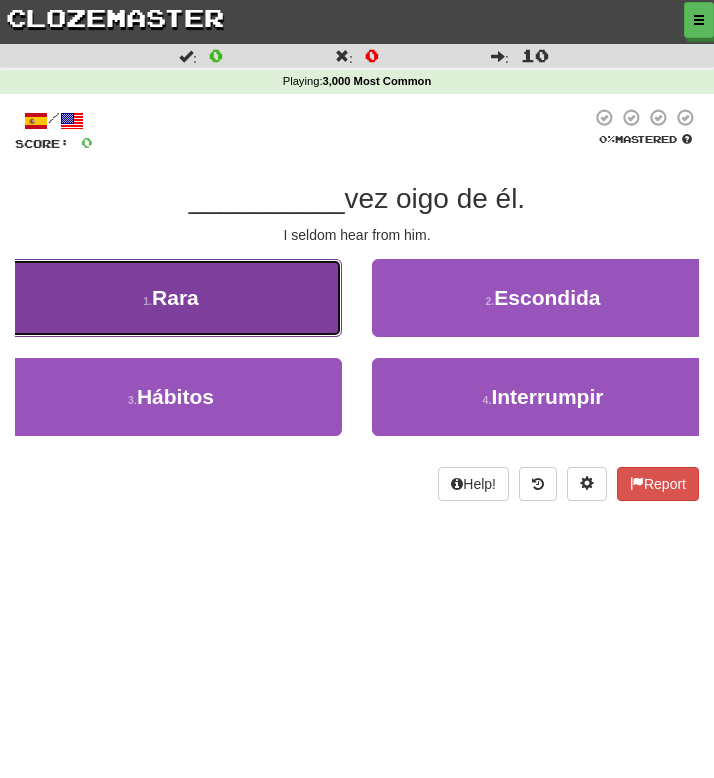 click on "1 .  Rara" at bounding box center [171, 298] 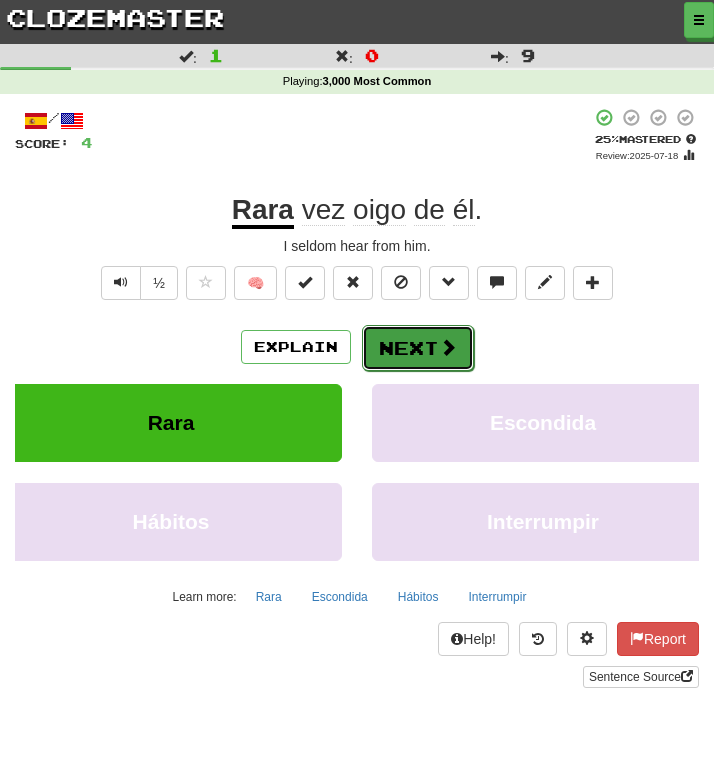 click on "Next" at bounding box center (418, 348) 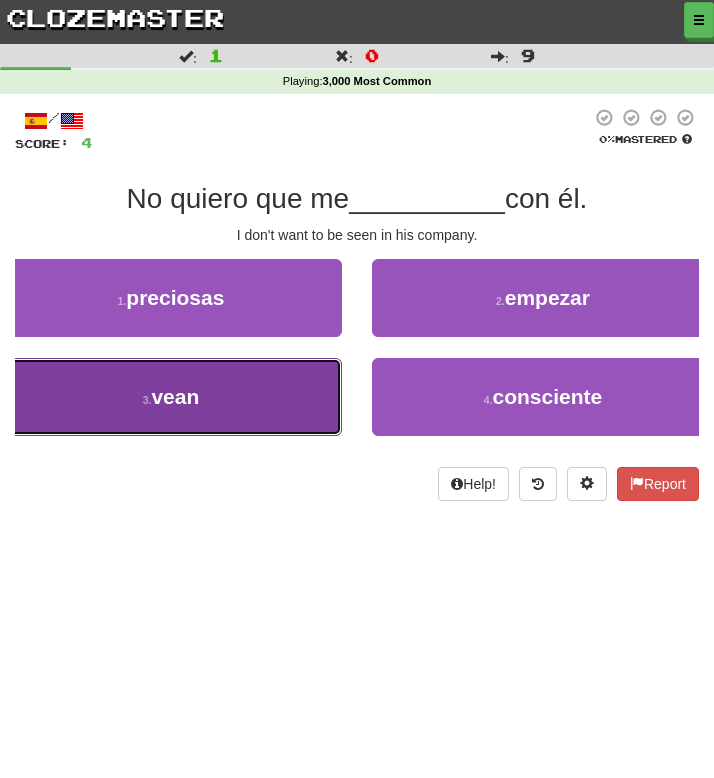 click on "3 .  vean" at bounding box center (171, 397) 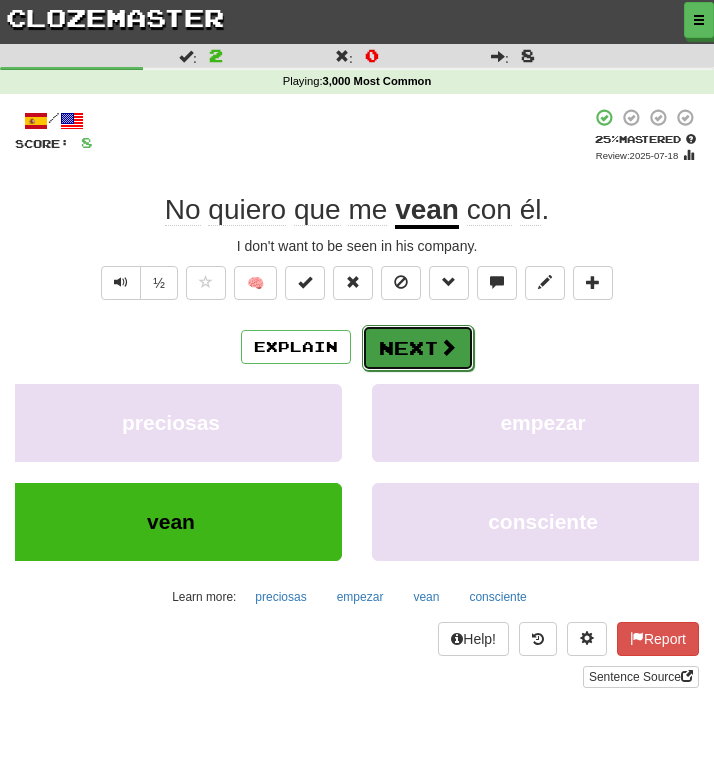 click on "Next" at bounding box center (418, 348) 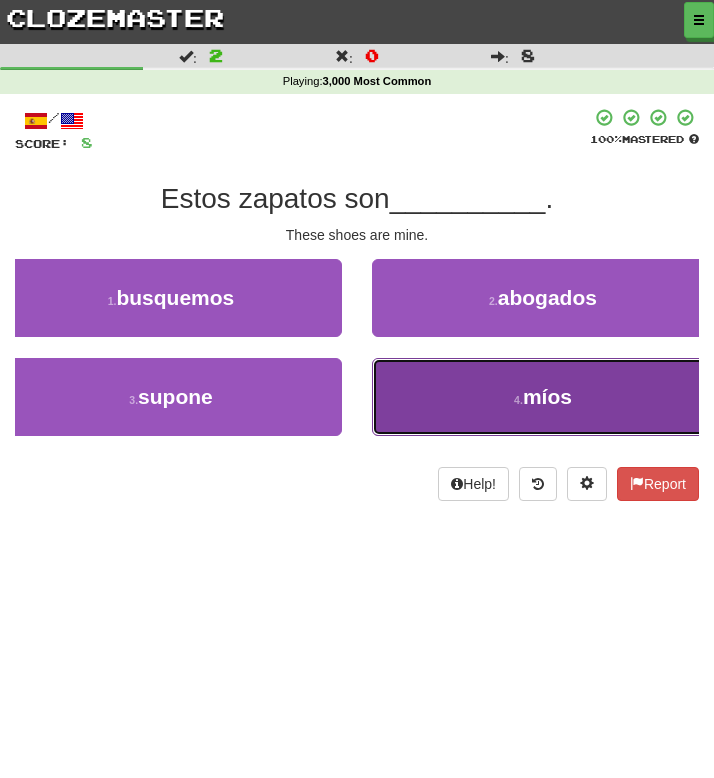 click on "4 .  míos" at bounding box center [543, 397] 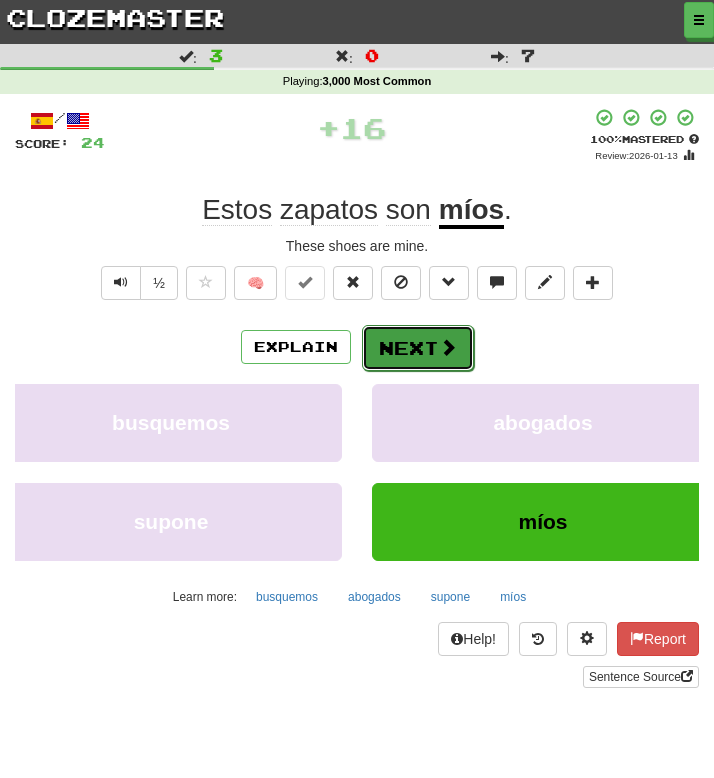 click on "Next" at bounding box center [418, 348] 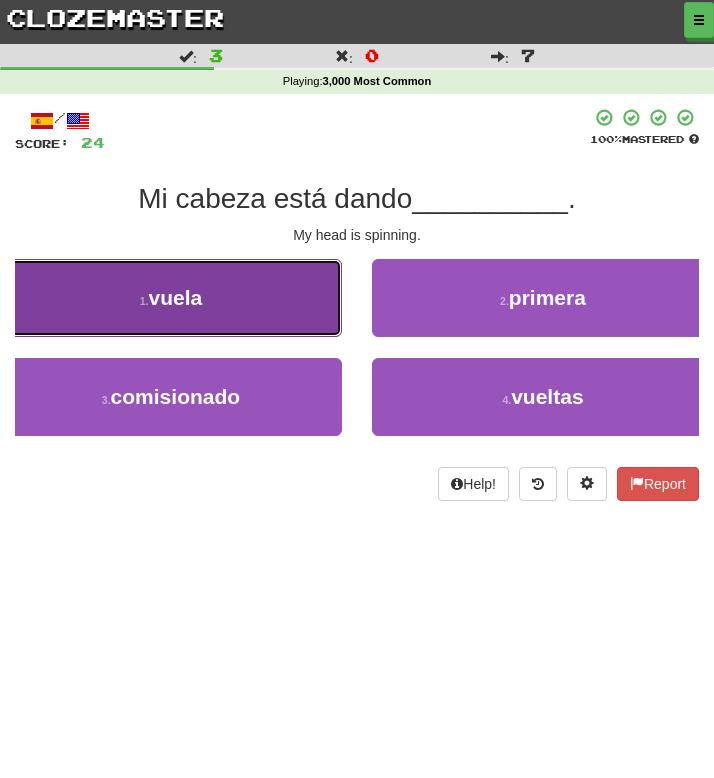 drag, startPoint x: 279, startPoint y: 283, endPoint x: 258, endPoint y: 302, distance: 28.319605 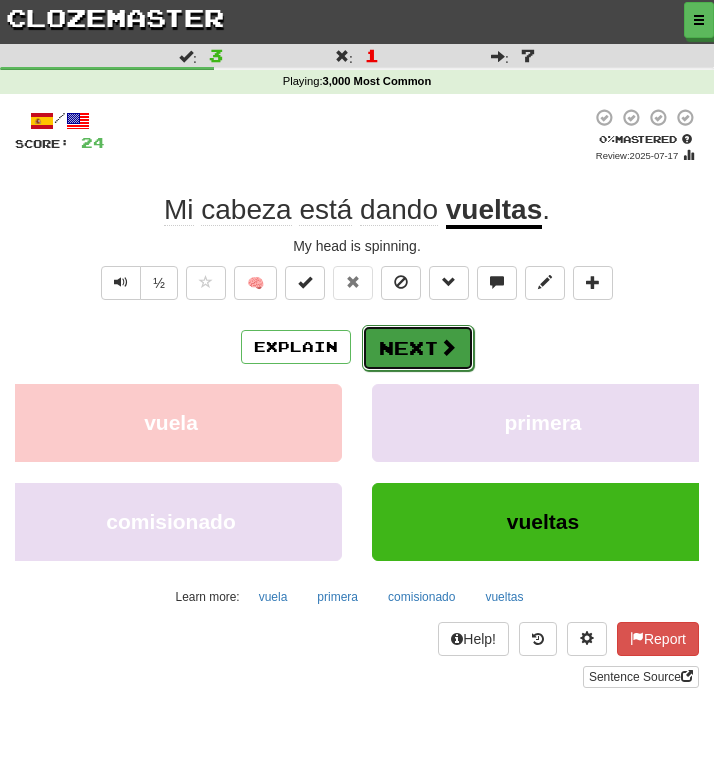 click on "Next" at bounding box center (418, 348) 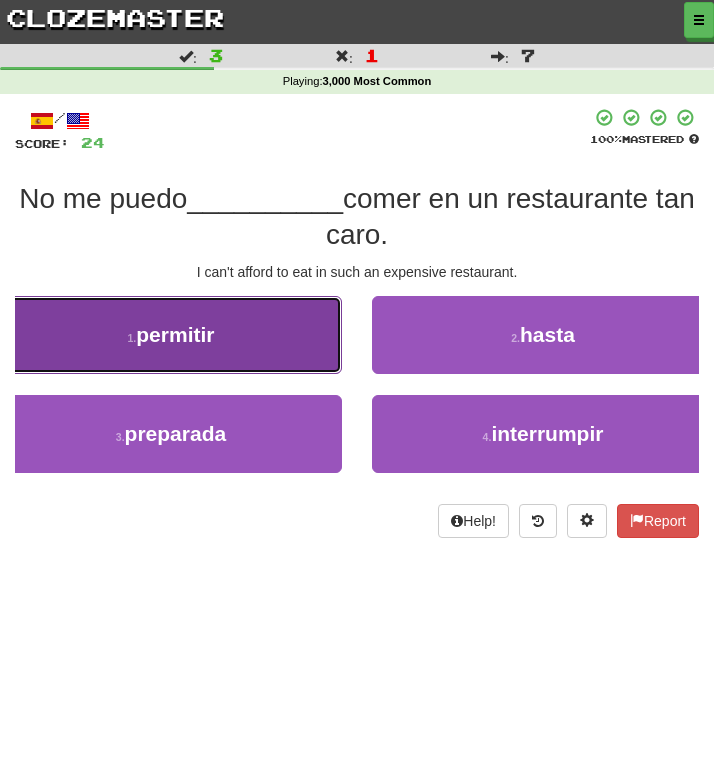 click on "1 .  permitir" at bounding box center [171, 335] 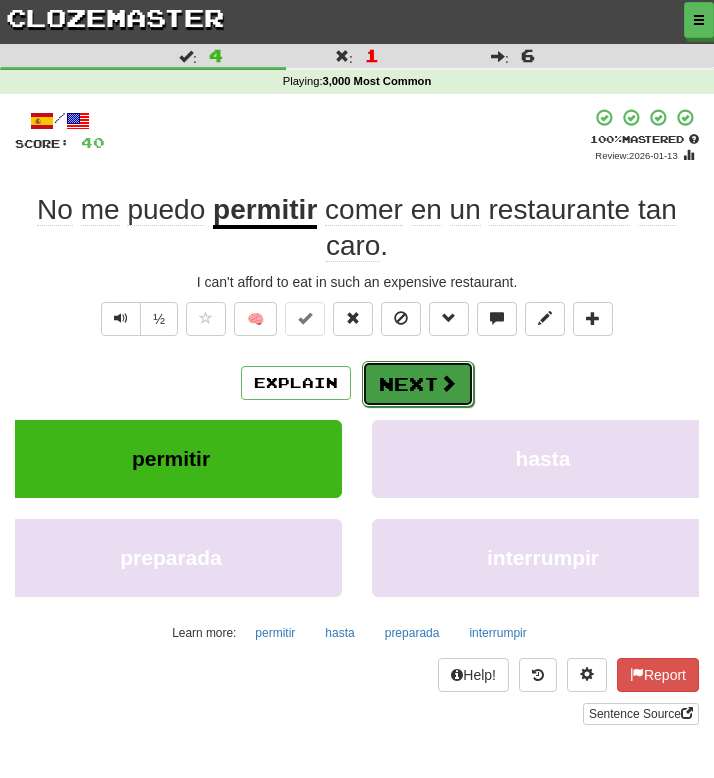 click on "Next" at bounding box center [418, 384] 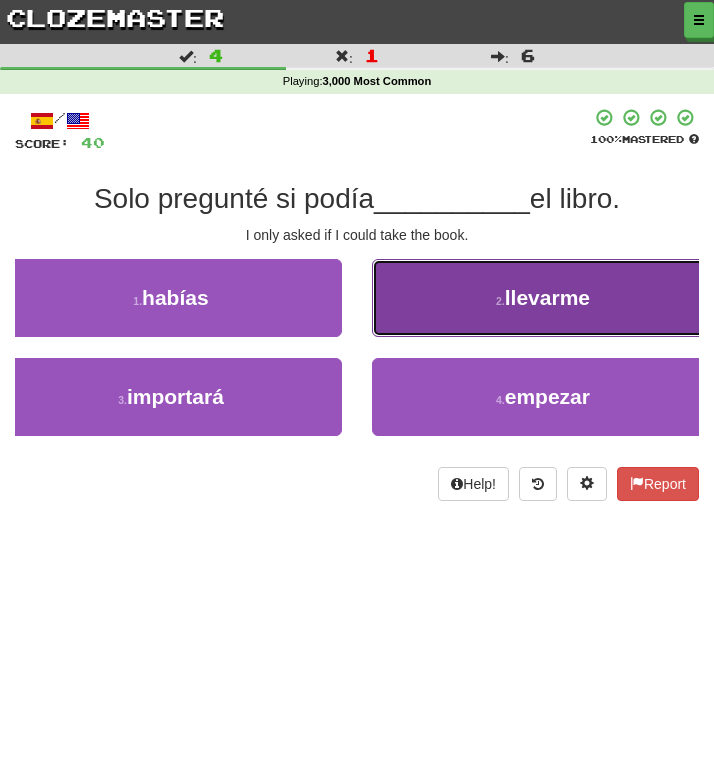 click on "2 .  llevarme" at bounding box center (543, 298) 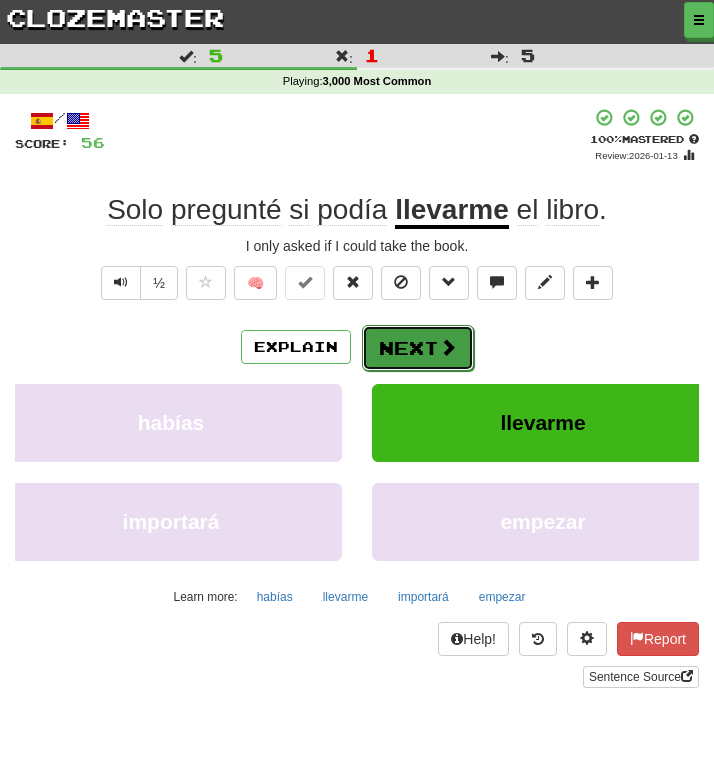 click on "Next" at bounding box center (418, 348) 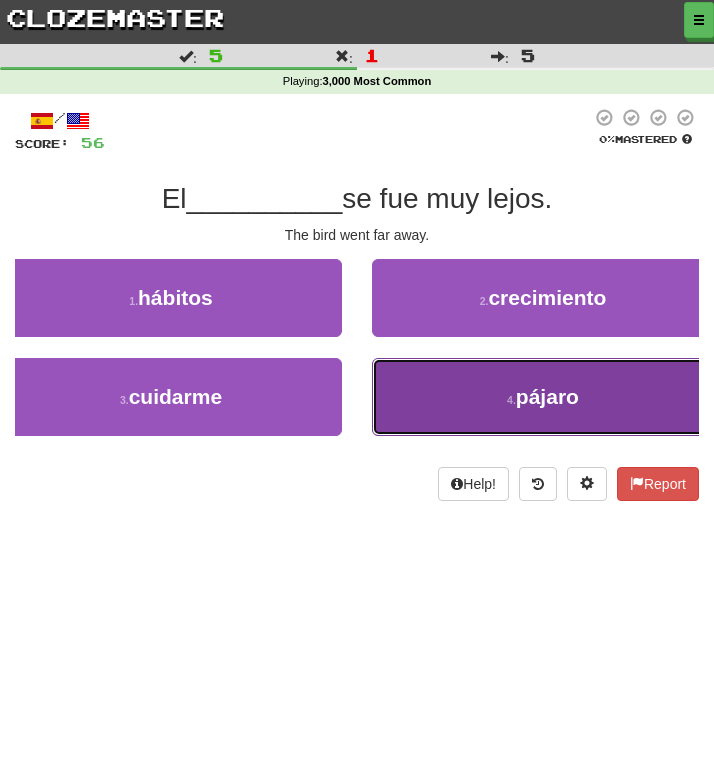 click on "4 .  pájaro" at bounding box center [543, 397] 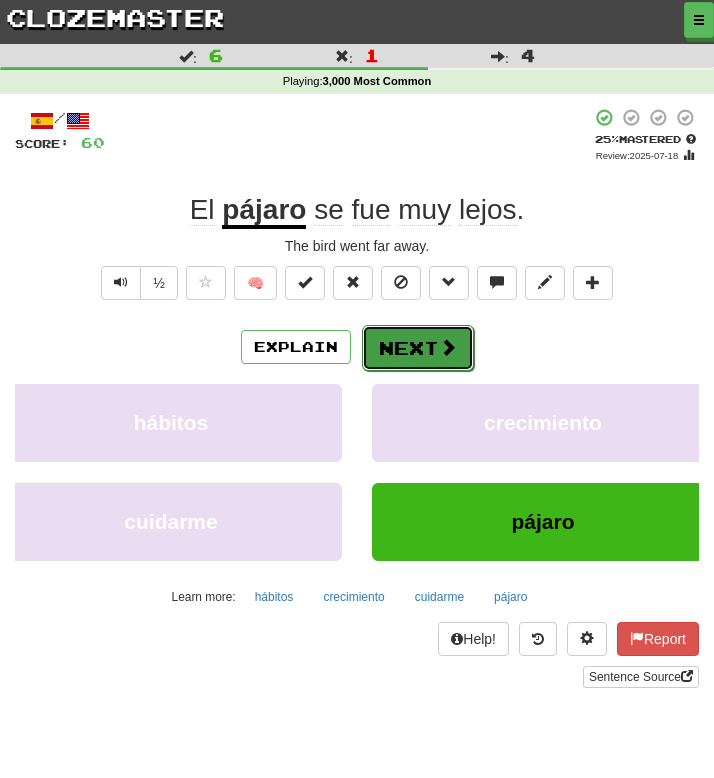 click on "Next" at bounding box center (418, 348) 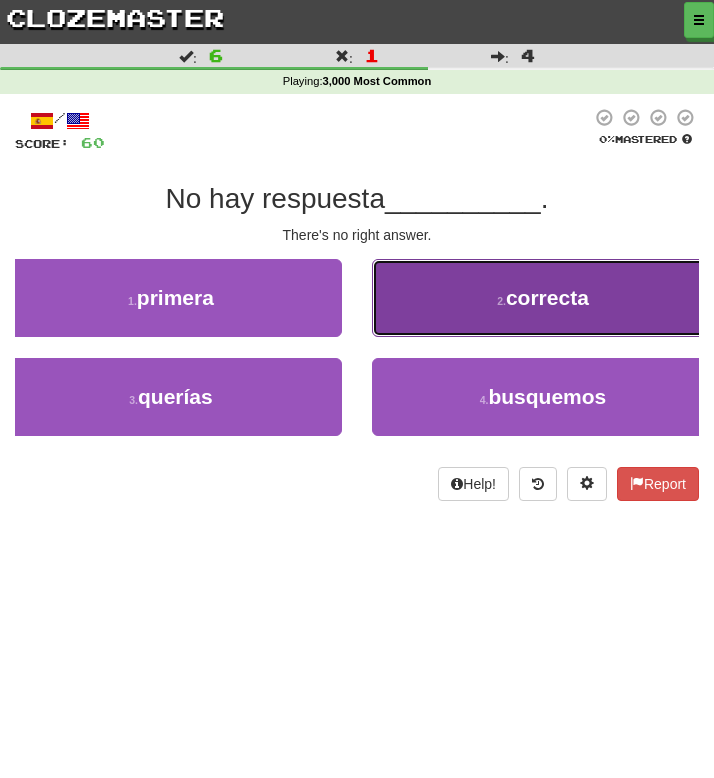click on "2 .  correcta" at bounding box center [543, 298] 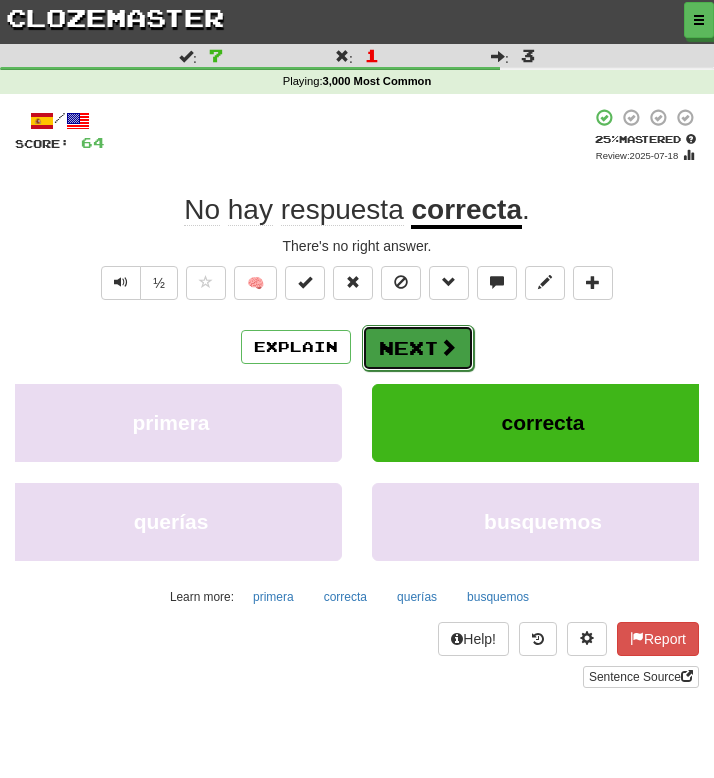 click on "Next" at bounding box center [418, 348] 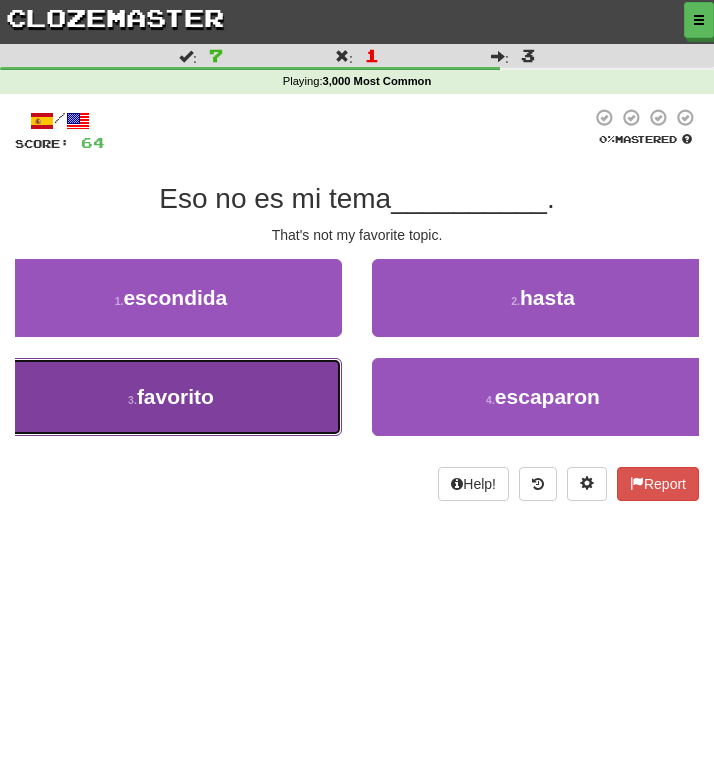 click on "3 .  favorito" at bounding box center (171, 397) 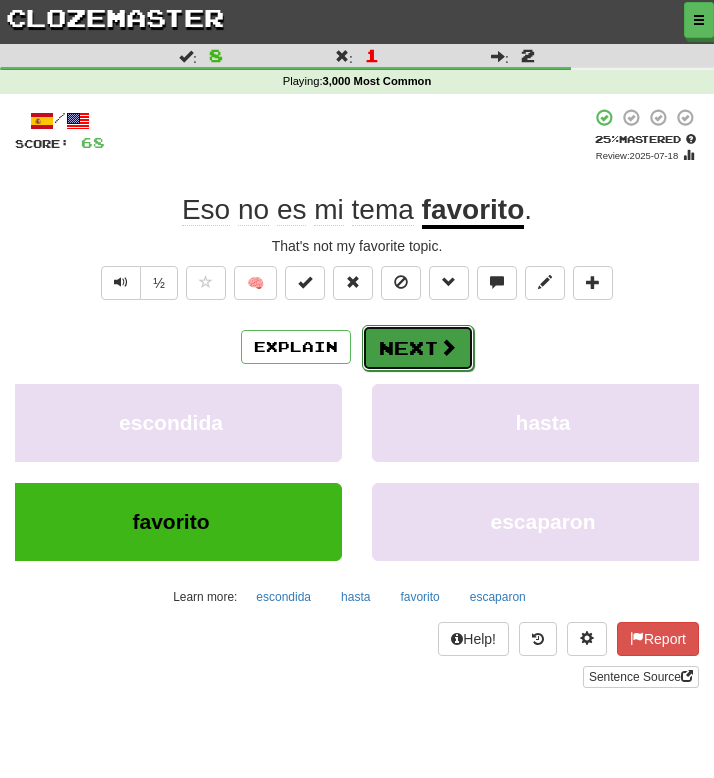 click on "Next" at bounding box center (418, 348) 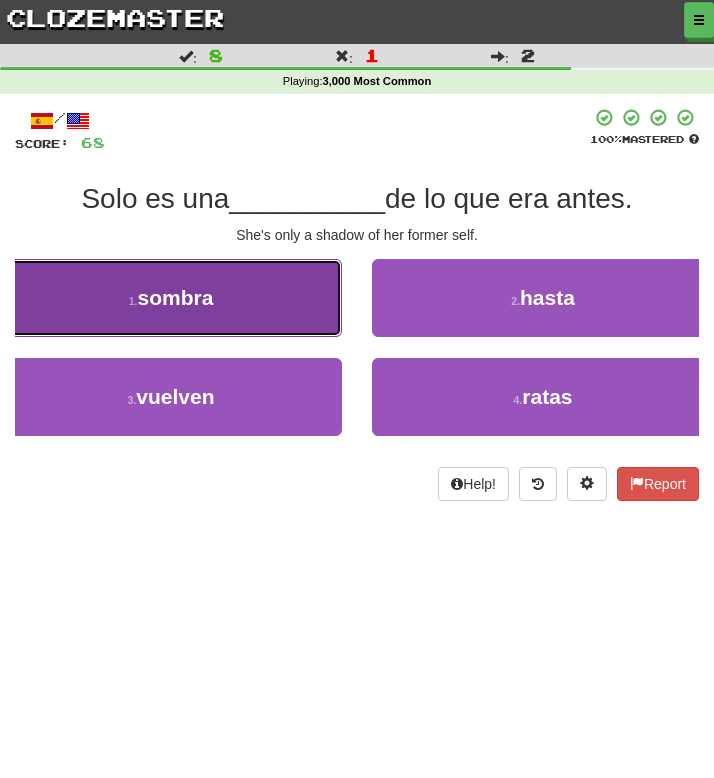 click on "sombra" at bounding box center (175, 297) 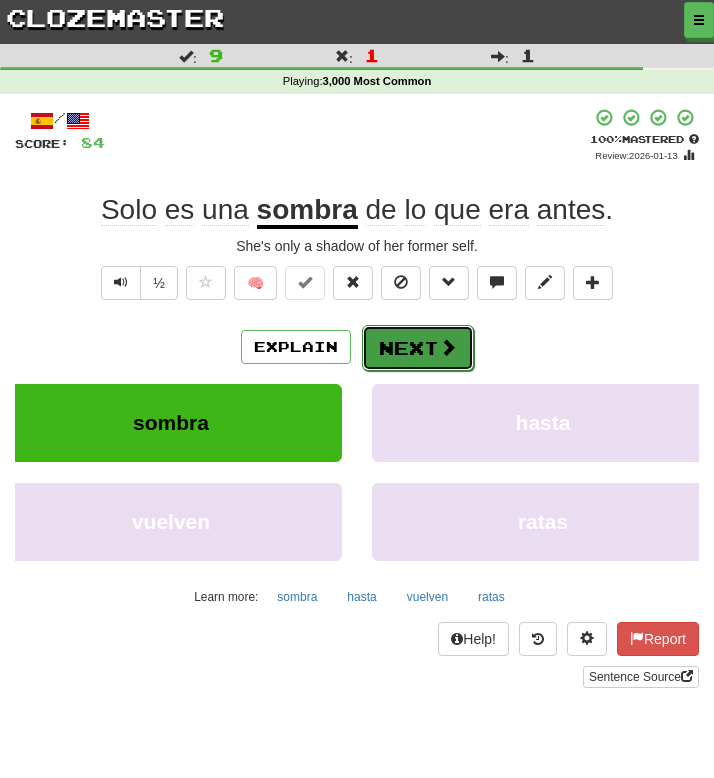 click on "Next" at bounding box center (418, 348) 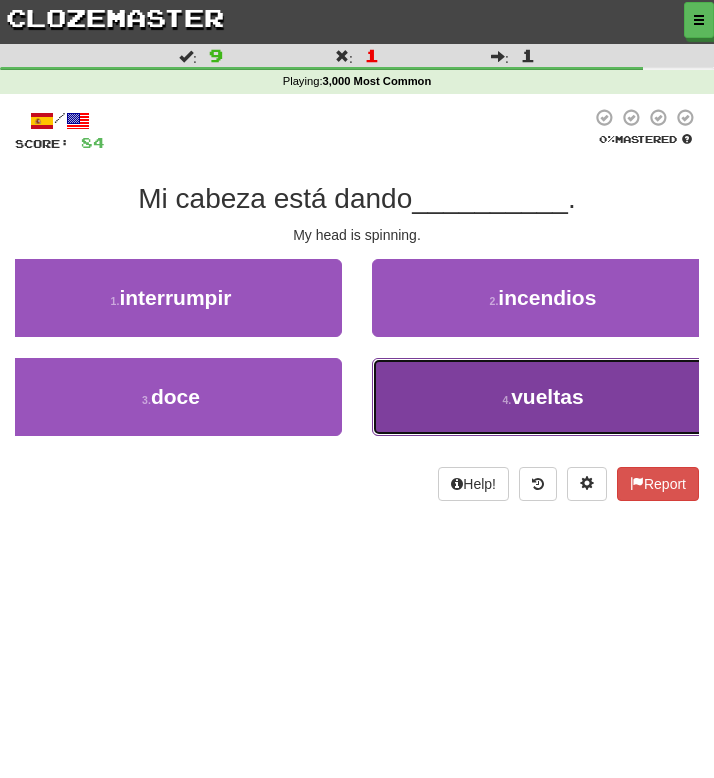 click on "4 .  vueltas" at bounding box center (543, 397) 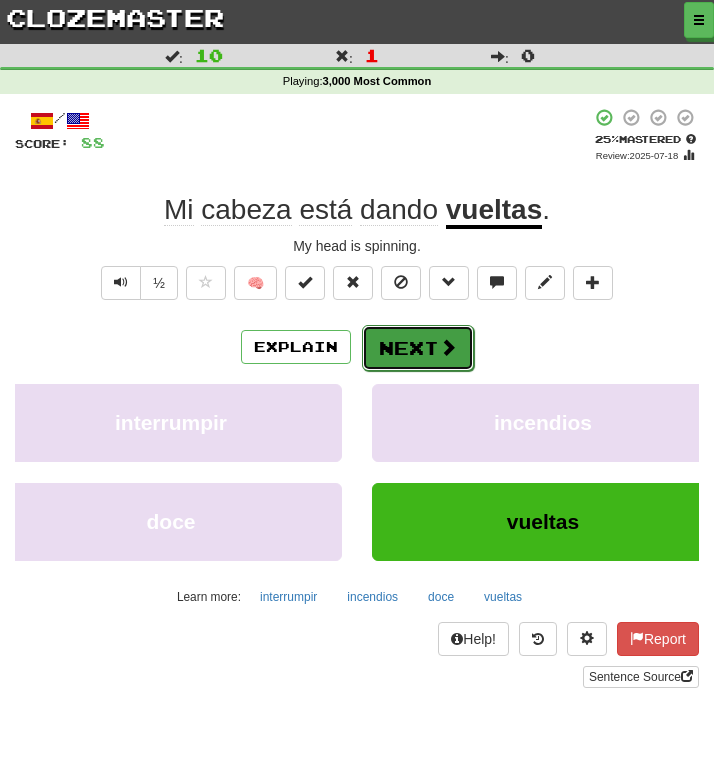 click on "Next" at bounding box center (418, 348) 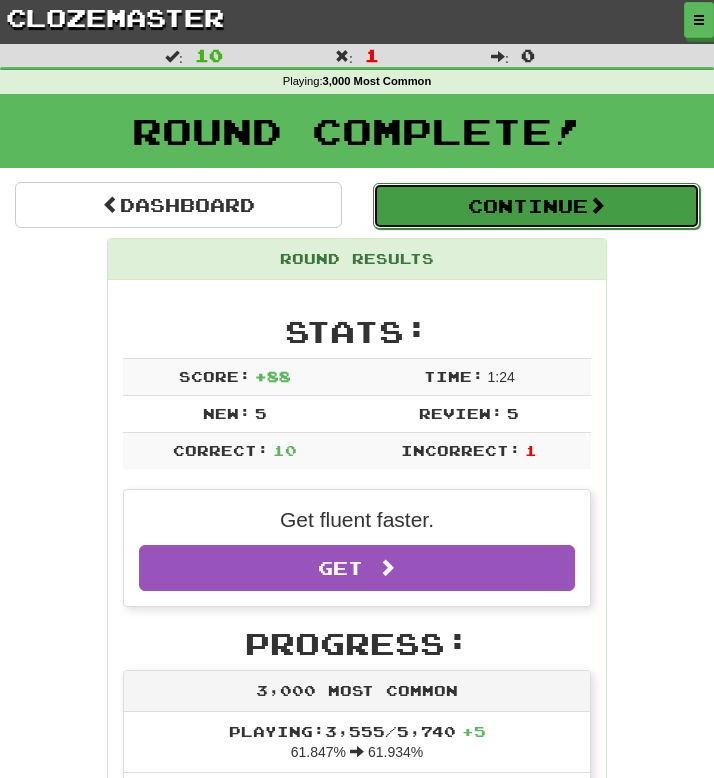 click on "Continue" at bounding box center [536, 206] 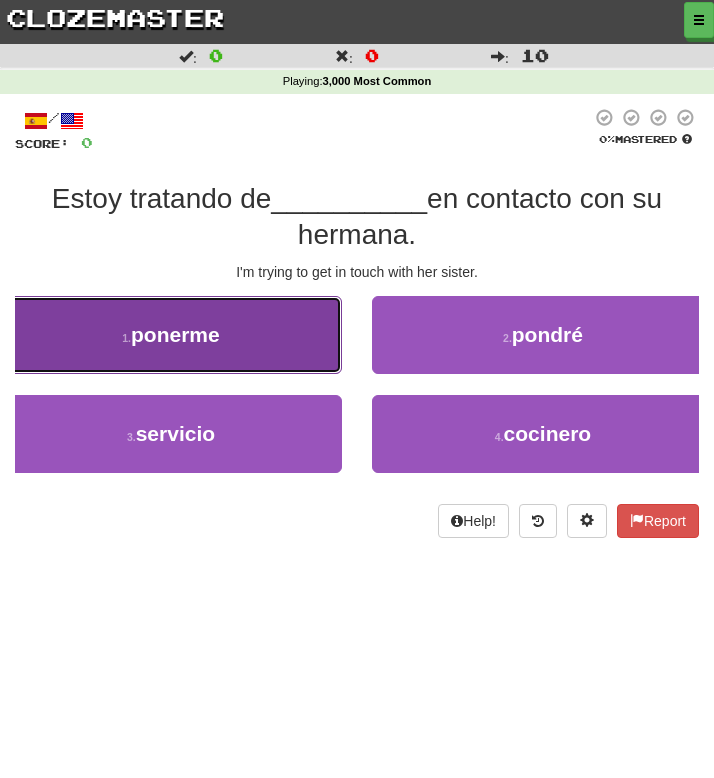 click on "ponerme" at bounding box center (175, 334) 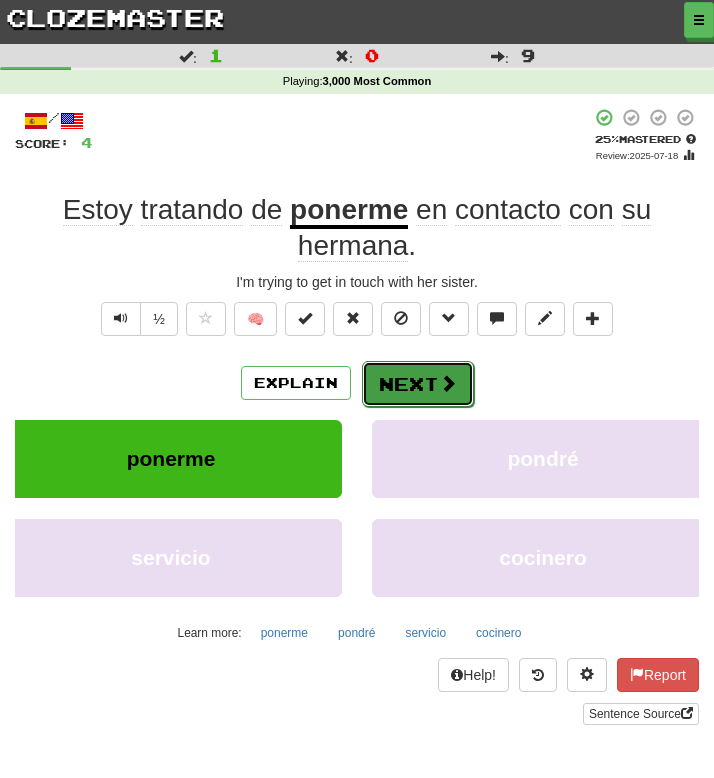 click on "Next" at bounding box center (418, 384) 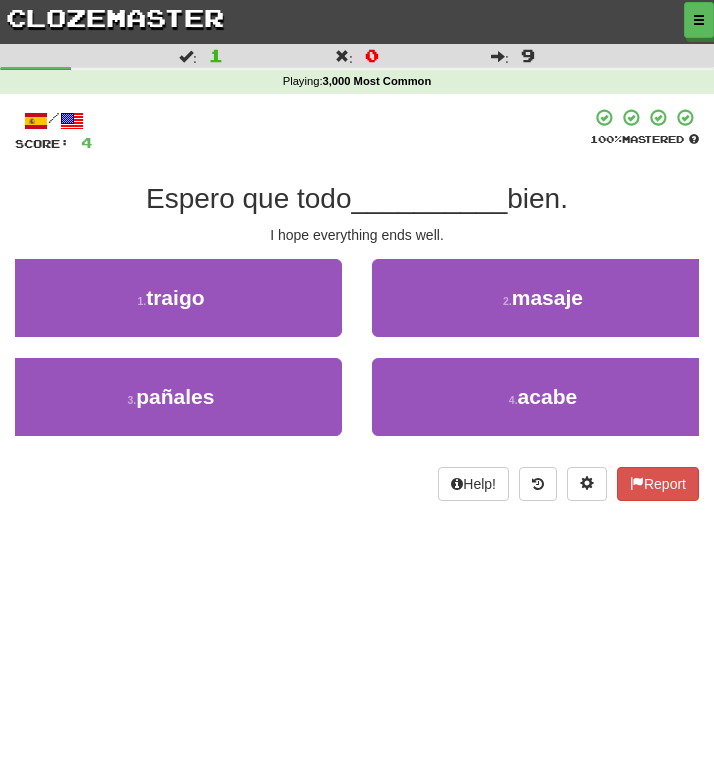 click on "4 .  acabe" at bounding box center [543, 407] 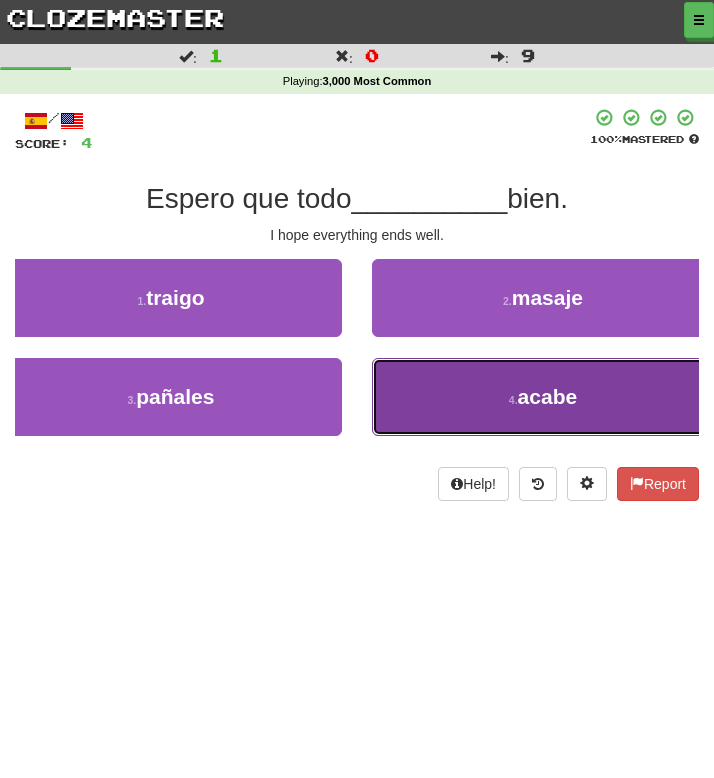 click on "4 .  acabe" at bounding box center (543, 397) 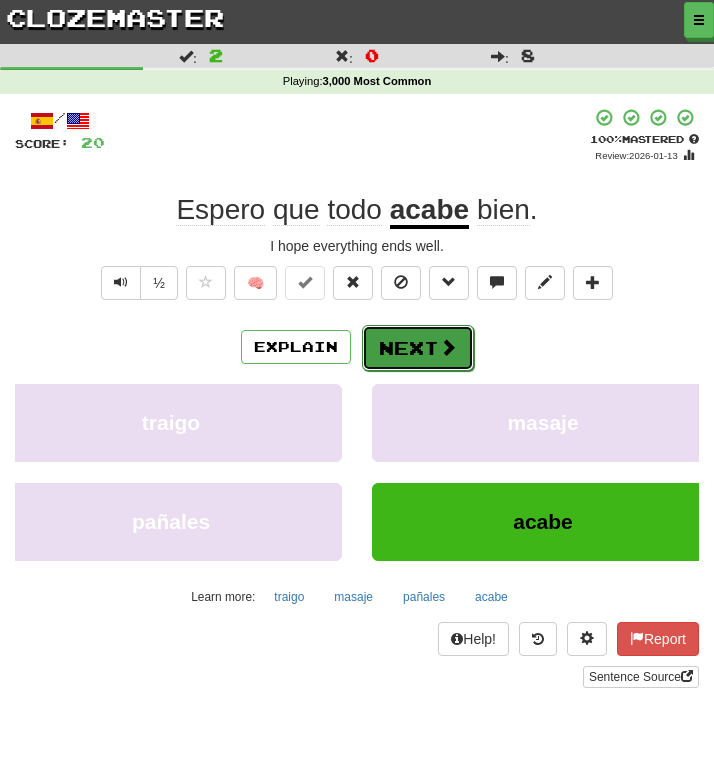 click on "Next" at bounding box center (418, 348) 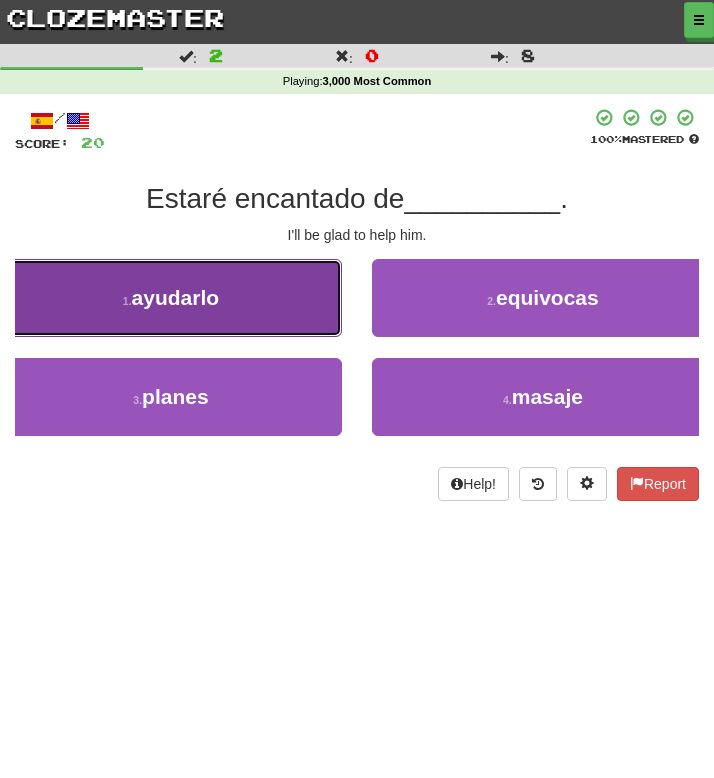 click on "1 .  ayudarlo" at bounding box center (171, 298) 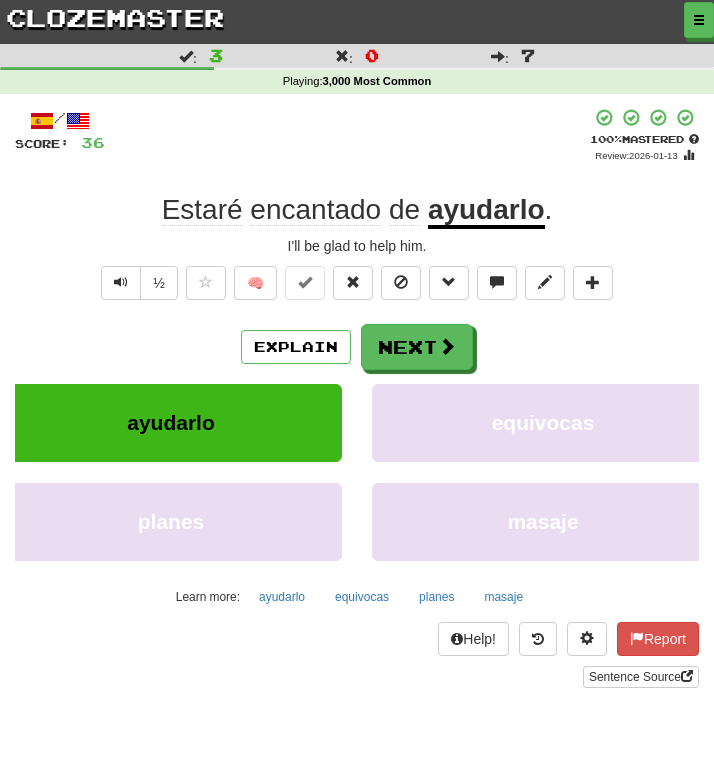 click on "/  Score:   36 + 16 100 %  Mastered Review:  2026-01-13 Estaré   encantado   de   ayudarlo . I'll be glad to help him. ½ 🧠 Explain Next ayudarlo equivocas planes masaje Learn more: ayudarlo equivocas planes masaje  Help!  Report Sentence Source" at bounding box center (357, 398) 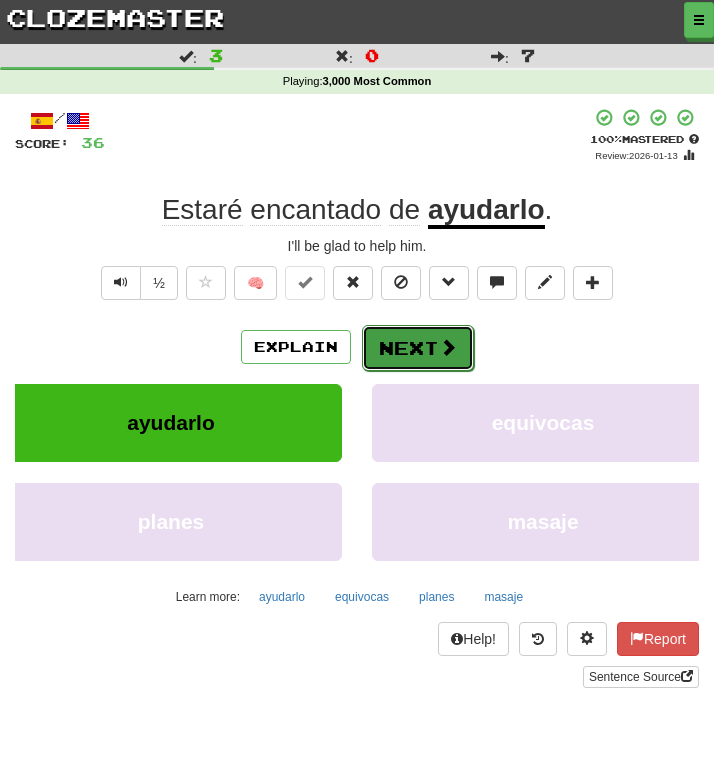 click on "Next" at bounding box center (418, 348) 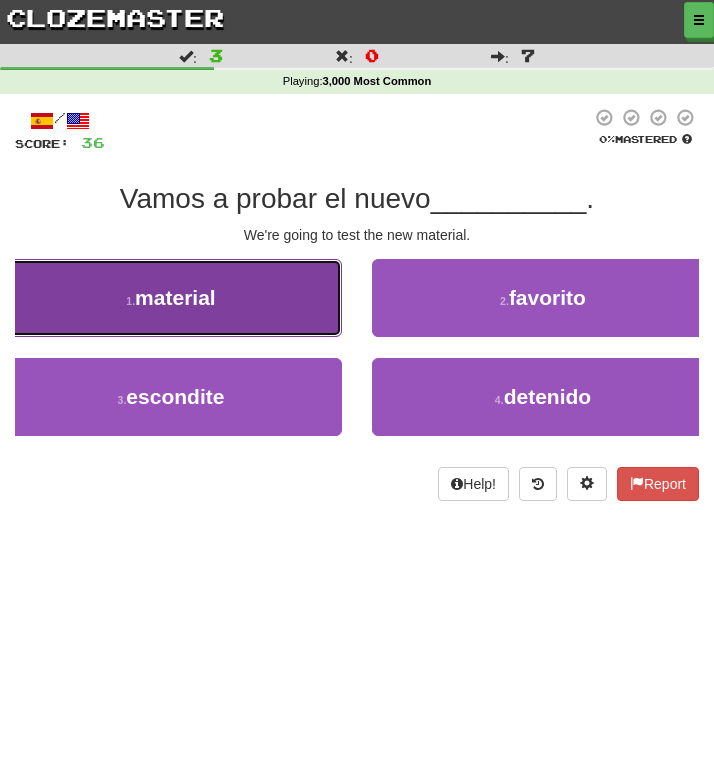 click on "material" at bounding box center [175, 297] 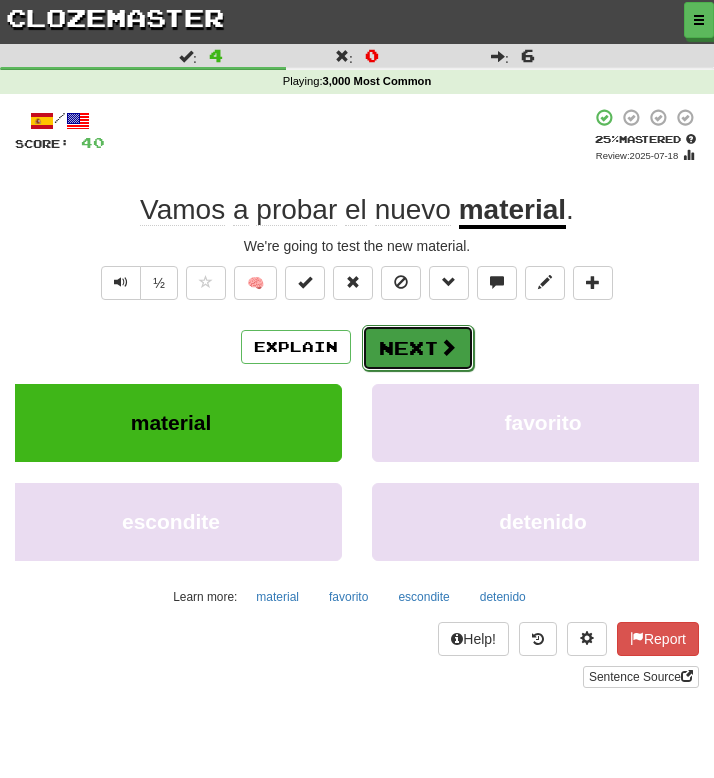 click on "Next" at bounding box center [418, 348] 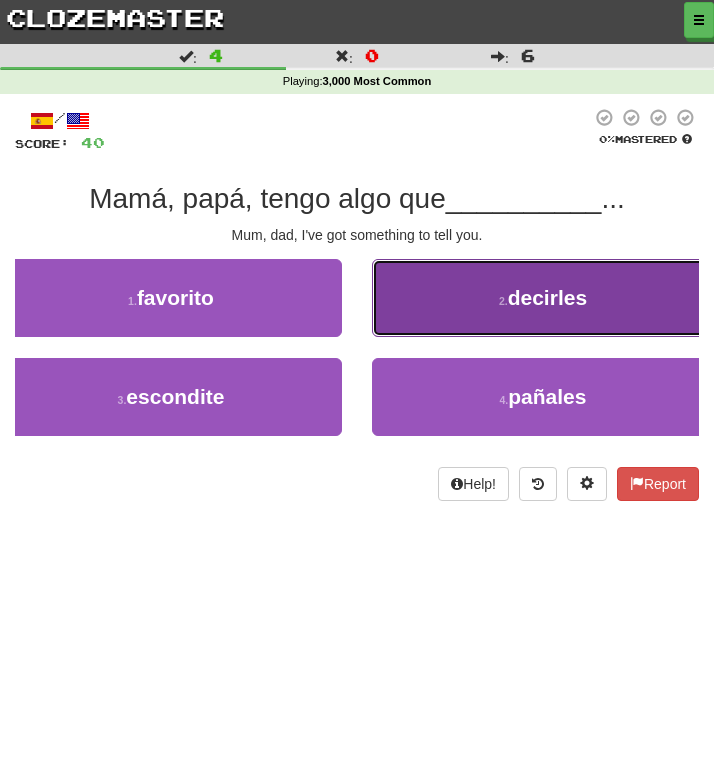 click on "2 .  decirles" at bounding box center (543, 298) 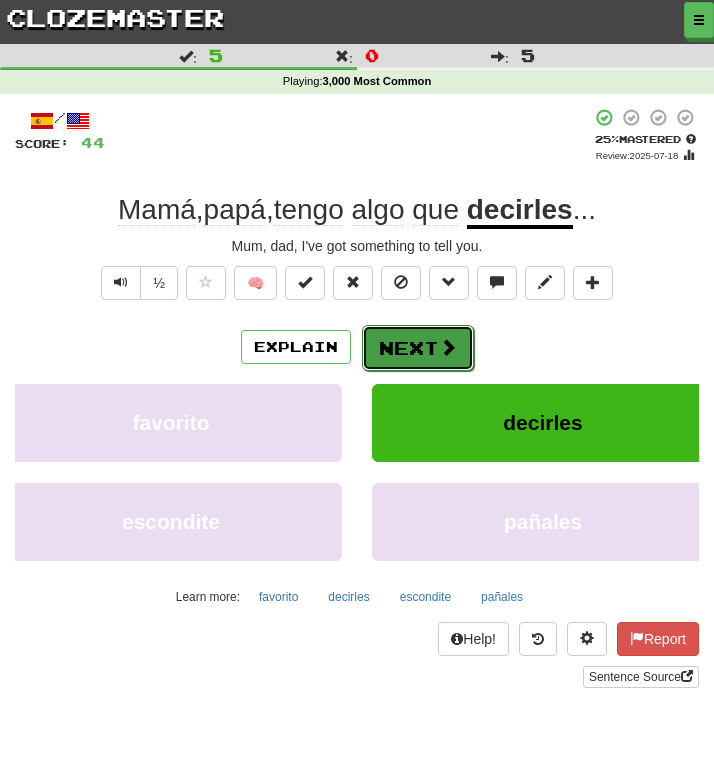 click on "Next" at bounding box center (418, 348) 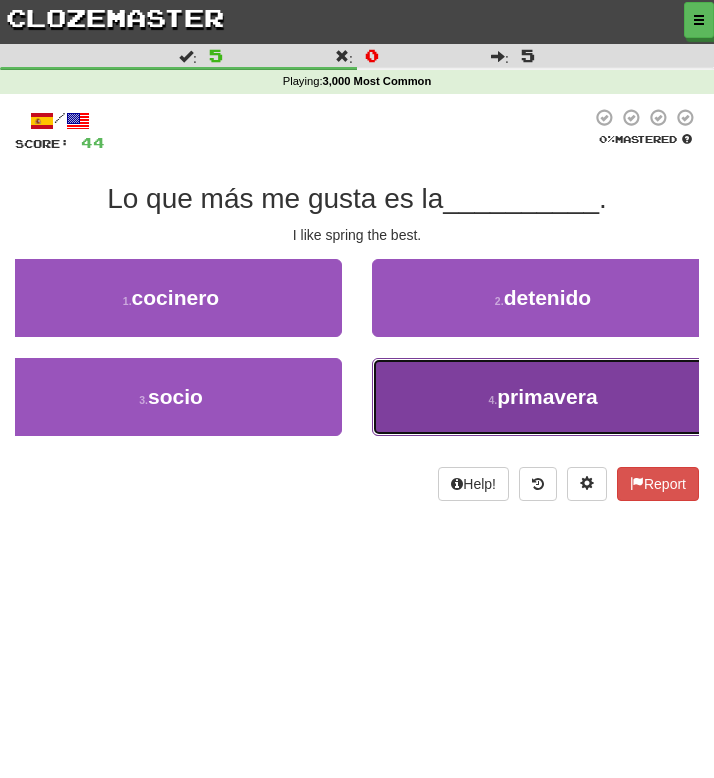 click on "4 .  primavera" at bounding box center (543, 397) 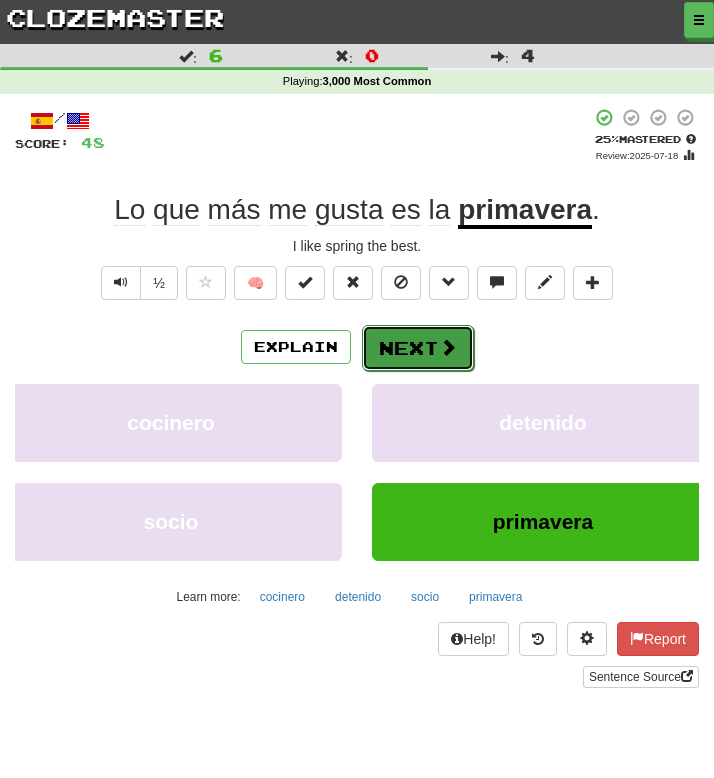 click on "Next" at bounding box center (418, 348) 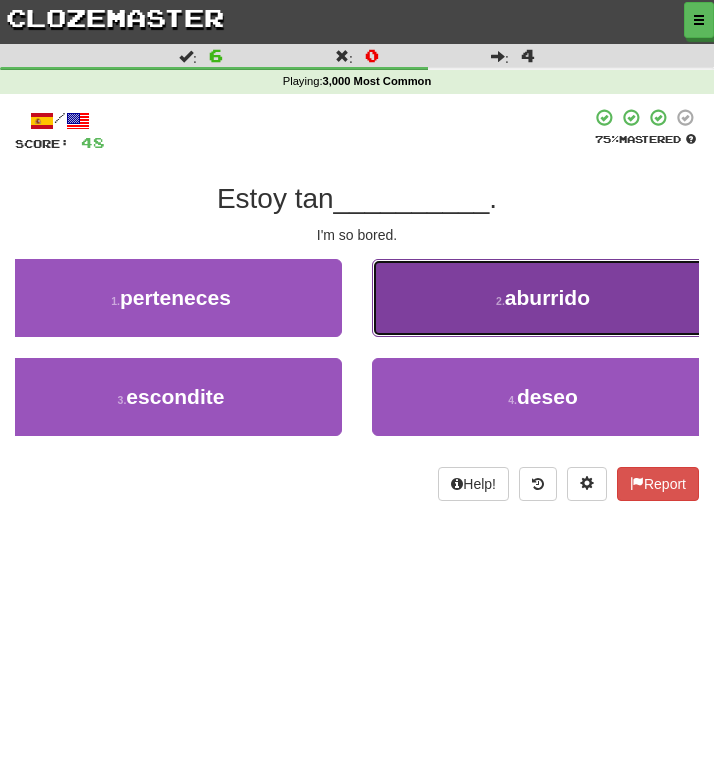 click on "2 .  aburrido" at bounding box center (543, 298) 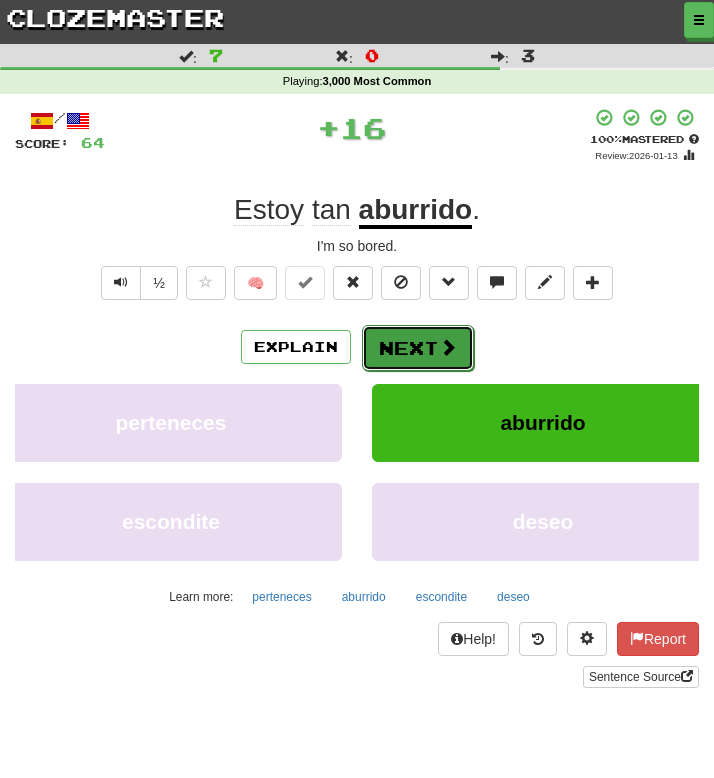 click on "Next" at bounding box center (418, 348) 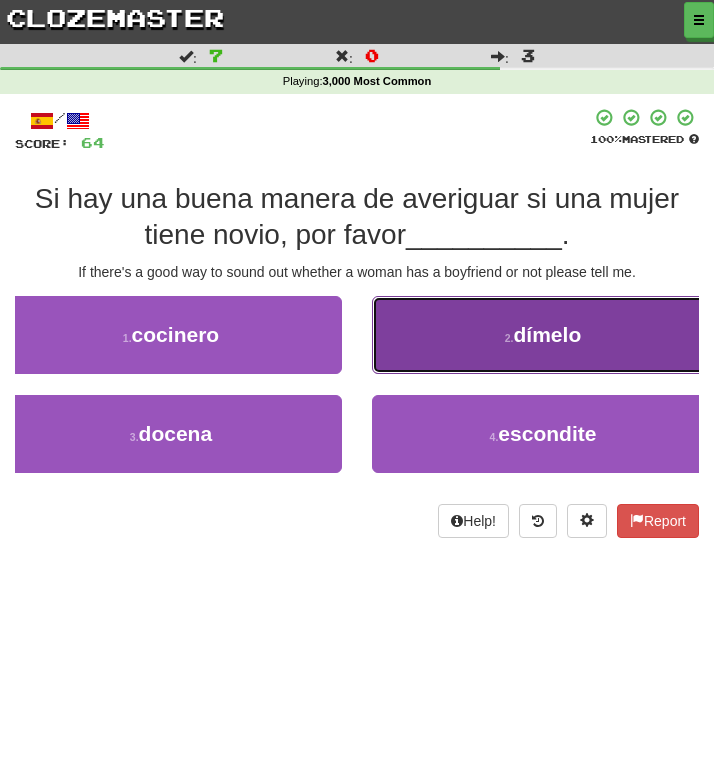 click on "2 .  dímelo" at bounding box center [543, 335] 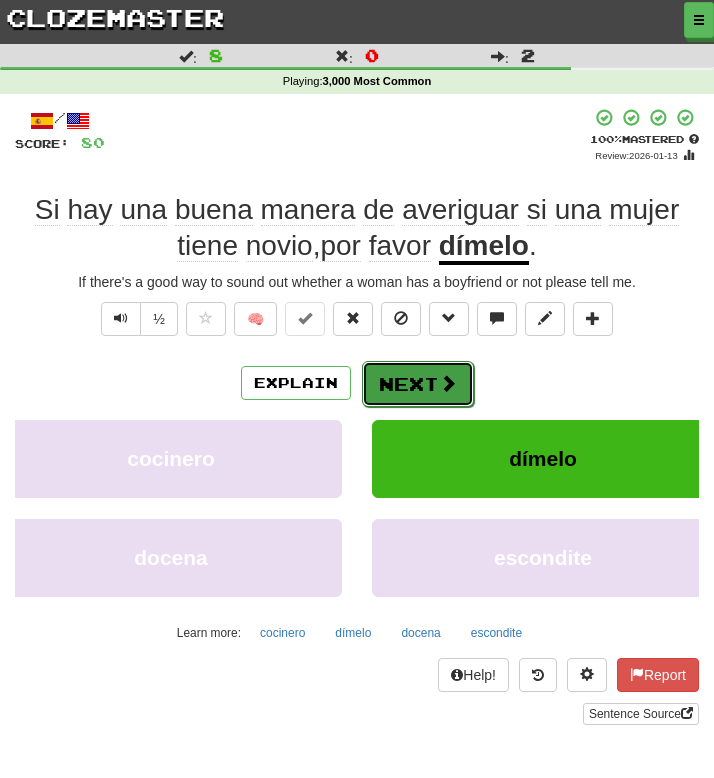 click at bounding box center (448, 383) 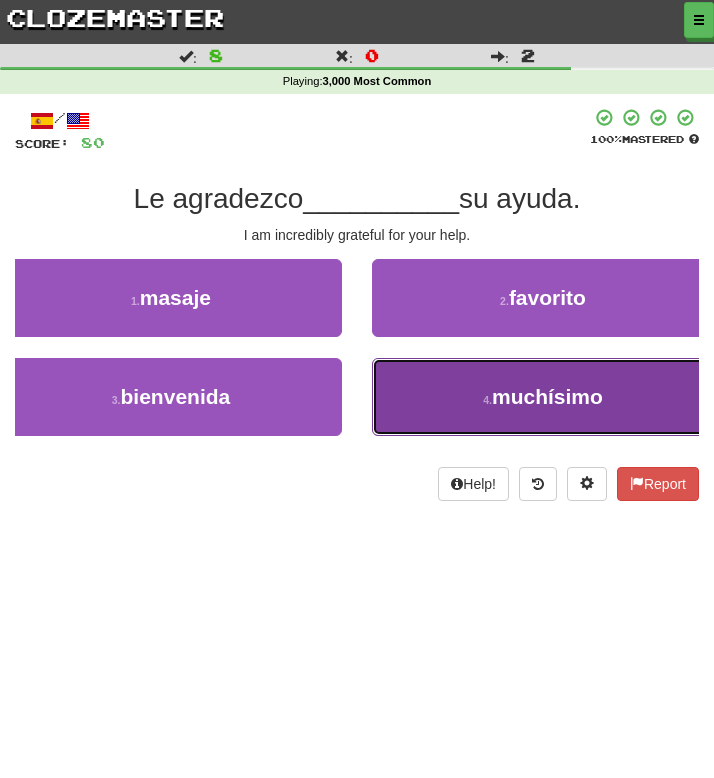 click on "4 .  muchísimo" at bounding box center (543, 397) 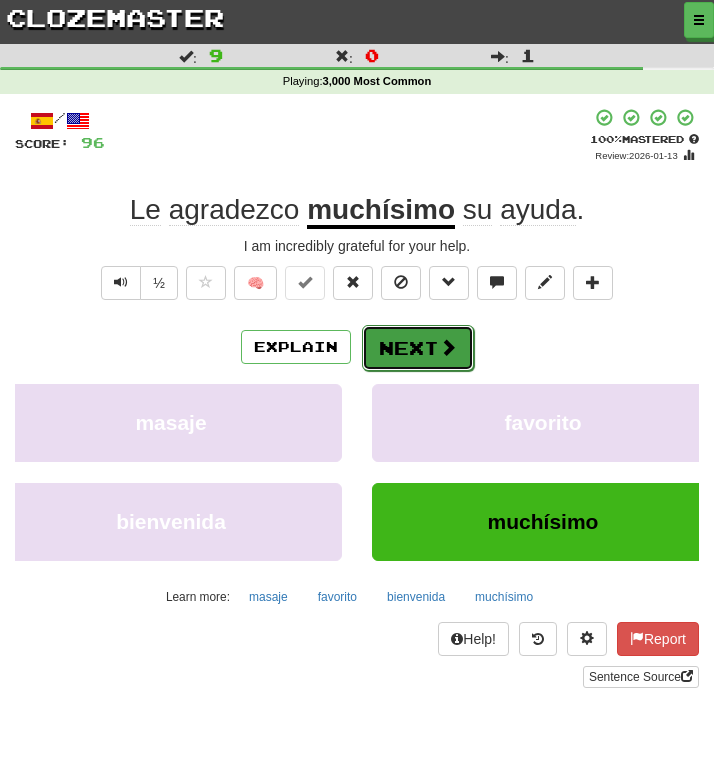click on "Next" at bounding box center [418, 348] 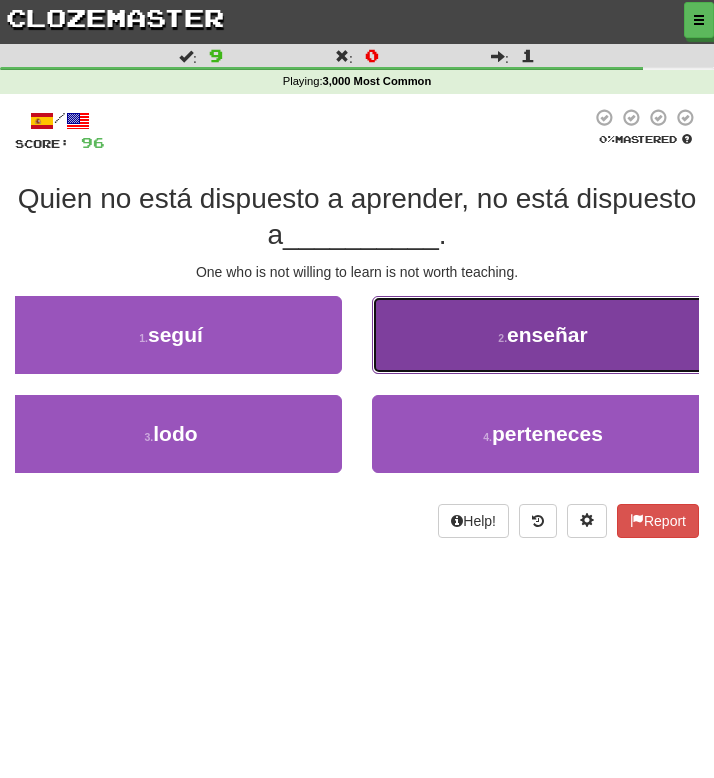 click on "2 .  enseñar" at bounding box center (543, 335) 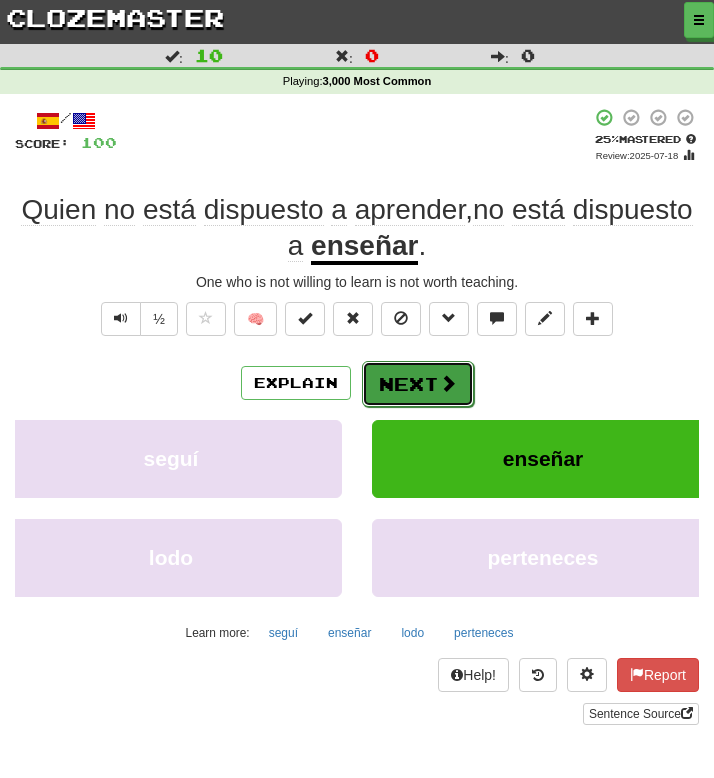 click on "Next" at bounding box center (418, 384) 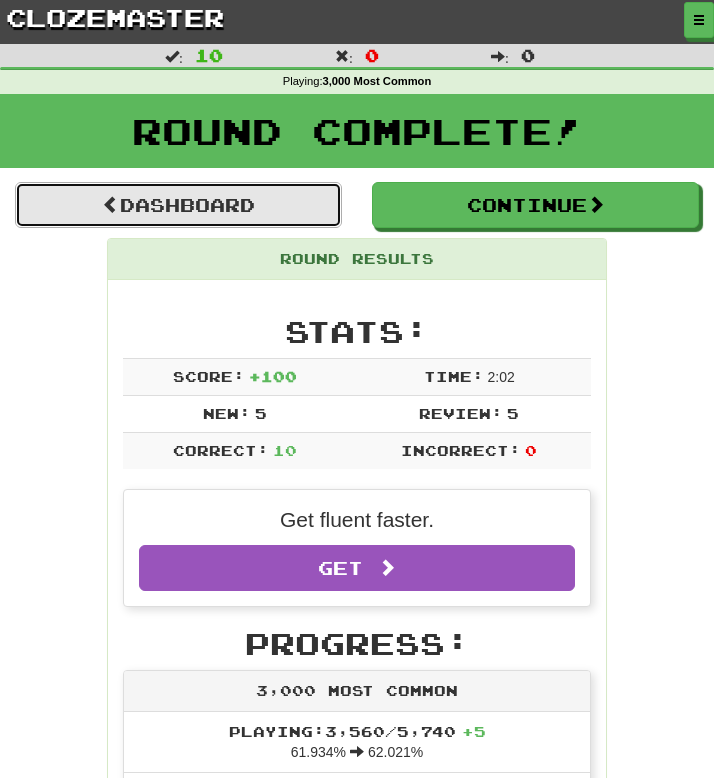 click on "Dashboard" at bounding box center (178, 205) 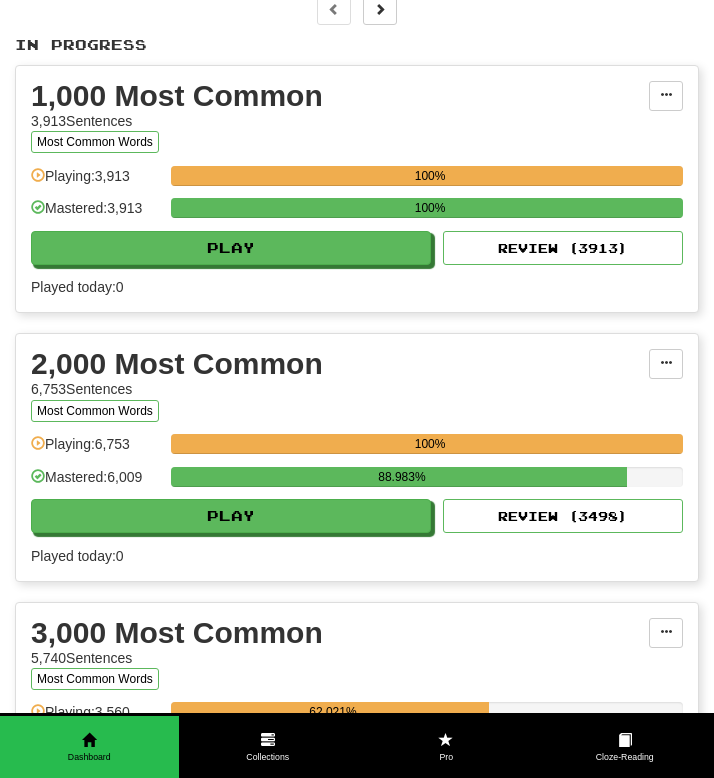 scroll, scrollTop: 570, scrollLeft: 0, axis: vertical 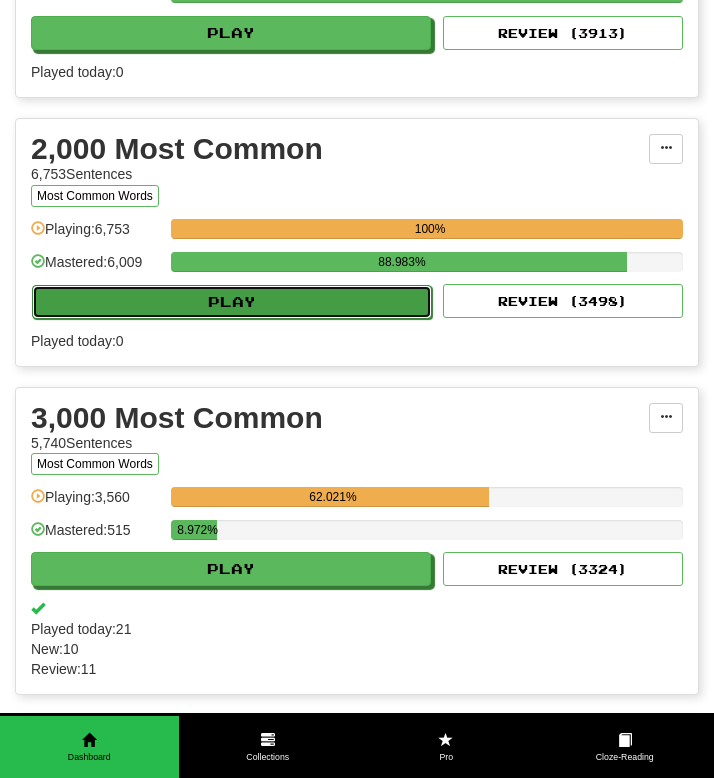 click on "Play" at bounding box center (232, 302) 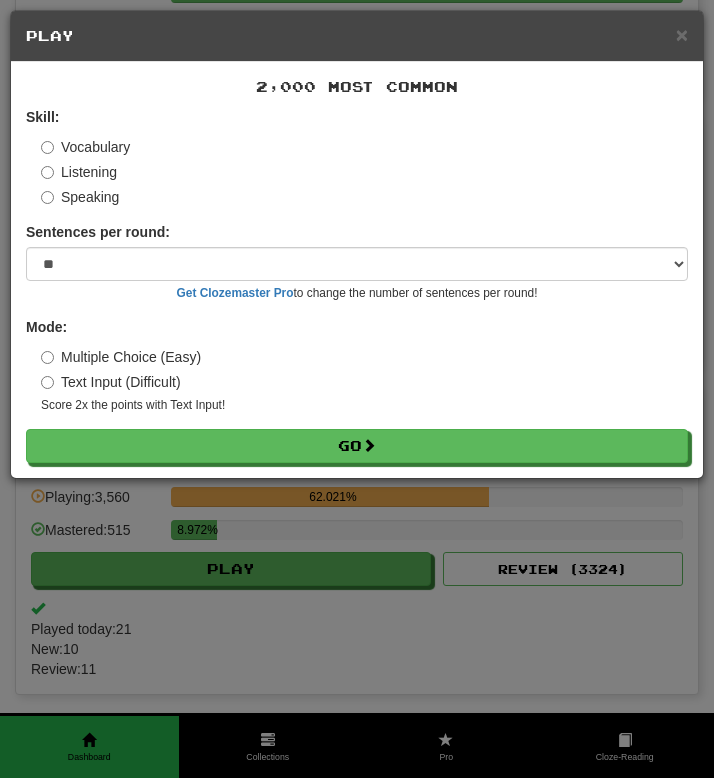 click on "2,000 Most Common Skill: Vocabulary Listening Speaking Sentences per round: * ** ** ** ** ** *** ******** Get Clozemaster Pro  to change the number of sentences per round! Mode: Multiple Choice (Easy) Text Input (Difficult) Score 2x the points with Text Input ! Go" at bounding box center [357, 270] 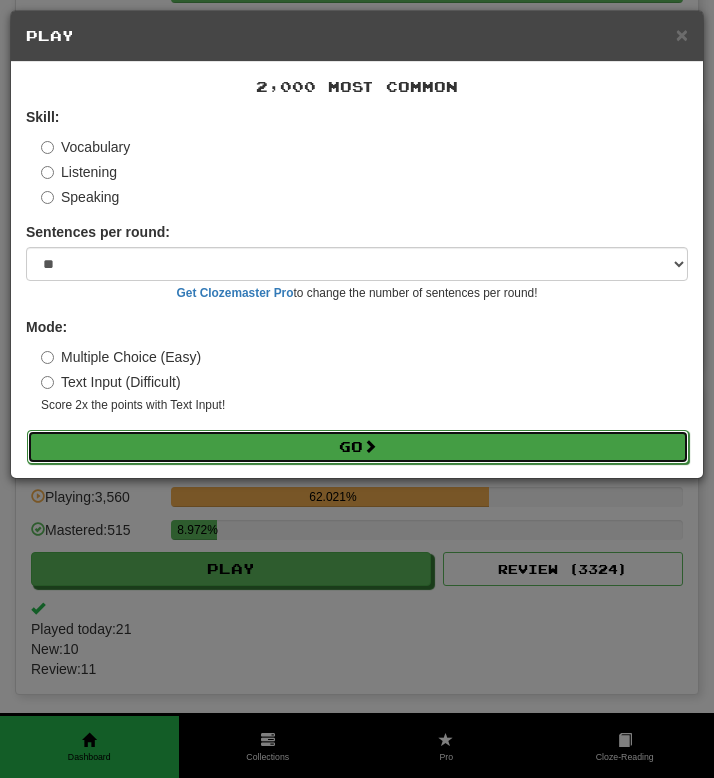 click on "Go" at bounding box center (358, 447) 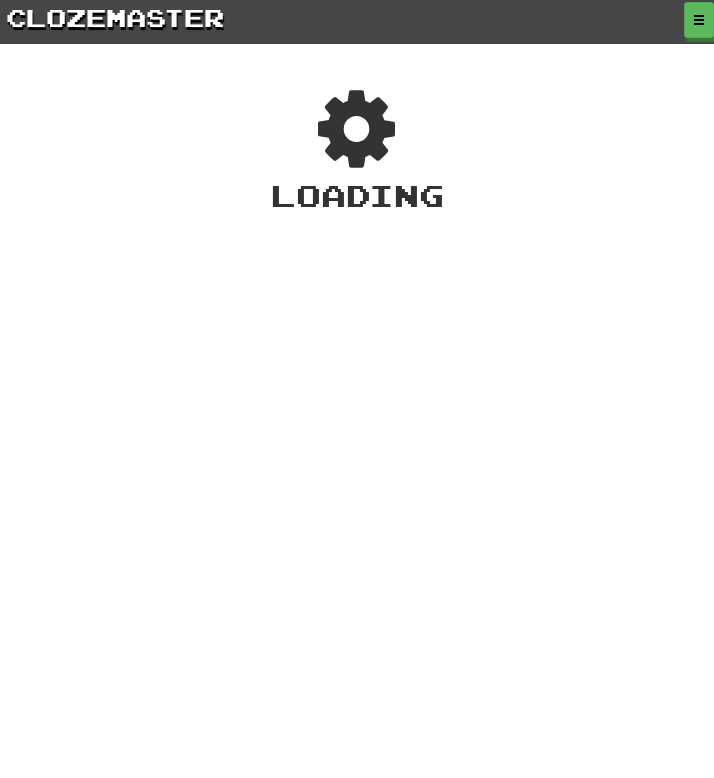 scroll, scrollTop: 0, scrollLeft: 0, axis: both 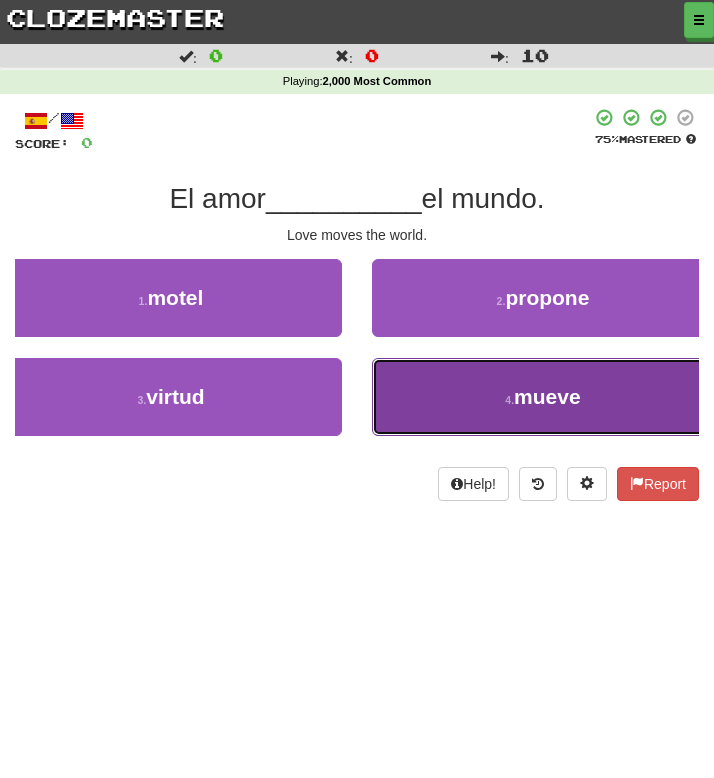 click on "4 .  mueve" at bounding box center [543, 397] 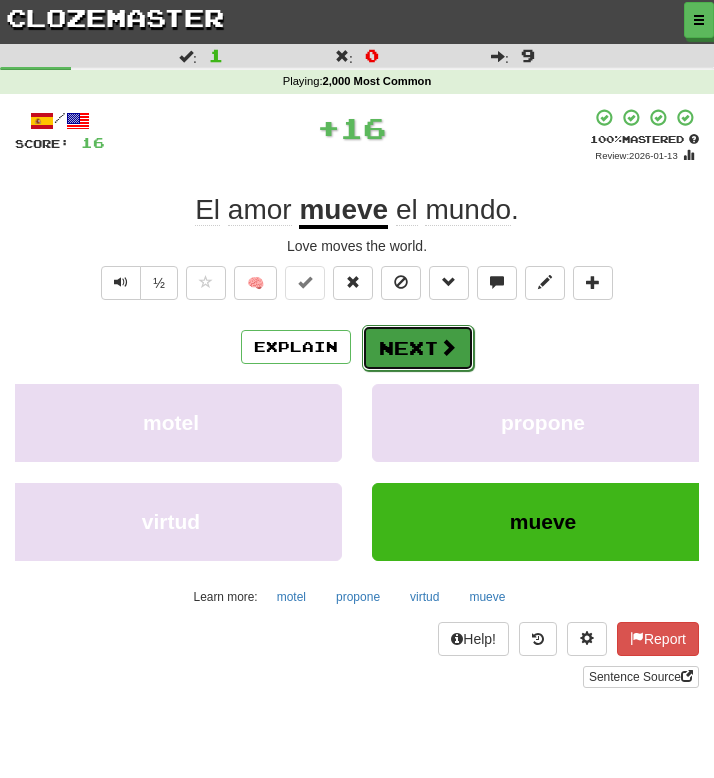click on "Next" at bounding box center (418, 348) 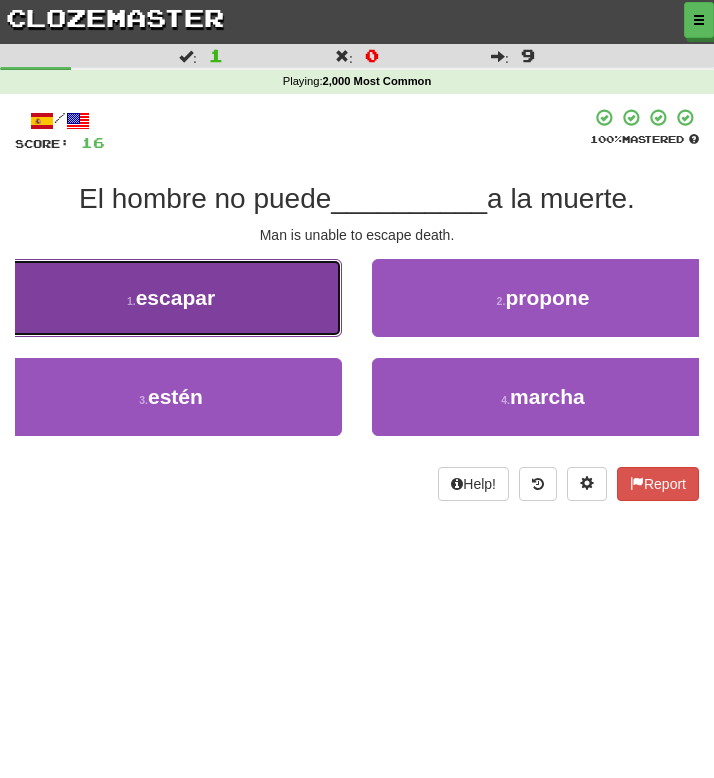 click on "1 .  escapar" at bounding box center (171, 298) 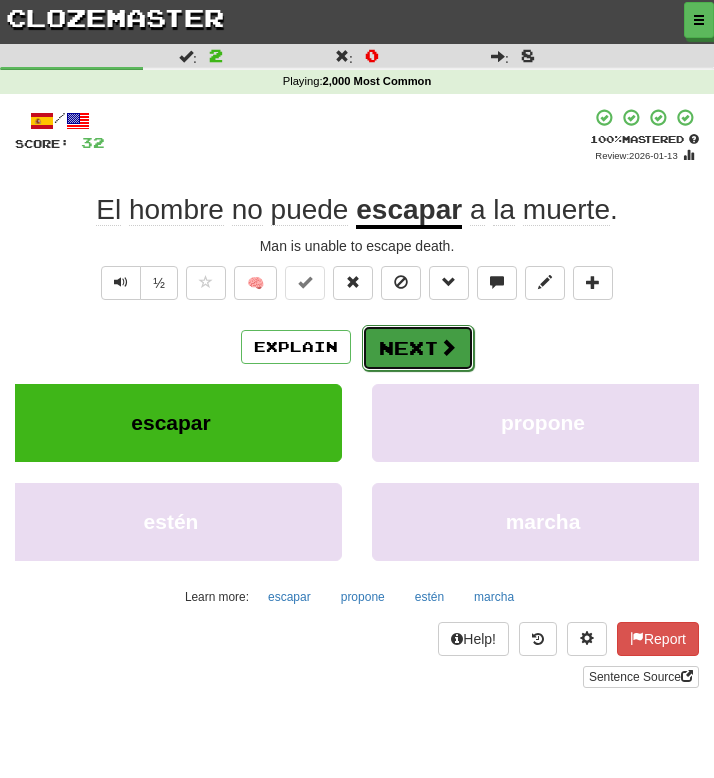 click on "Next" at bounding box center (418, 348) 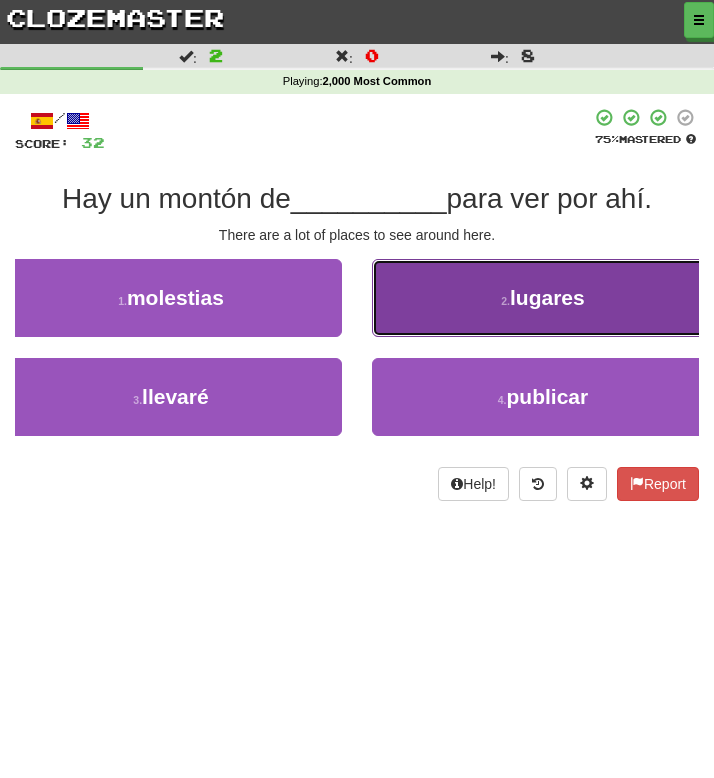 click on "2 .  lugares" at bounding box center (543, 298) 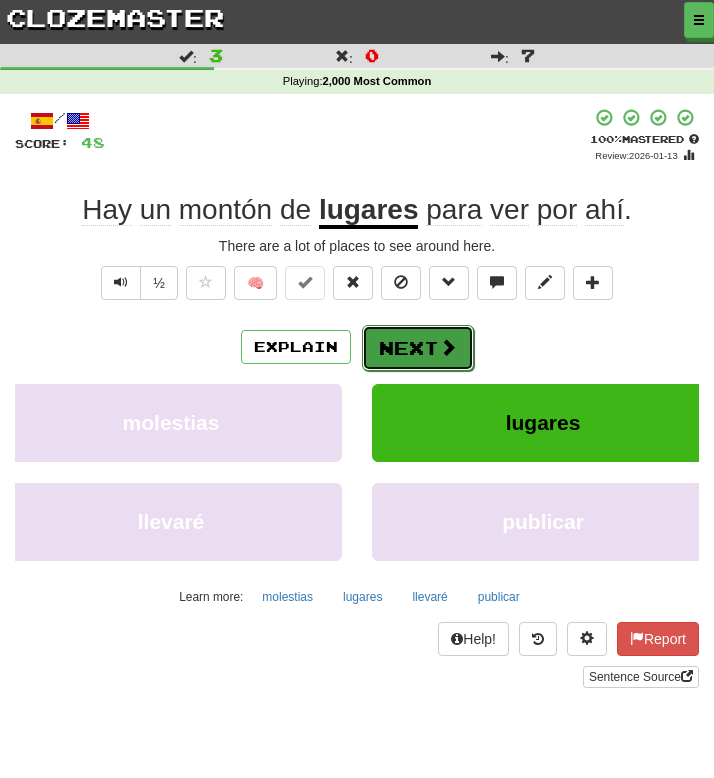 click on "Next" at bounding box center [418, 348] 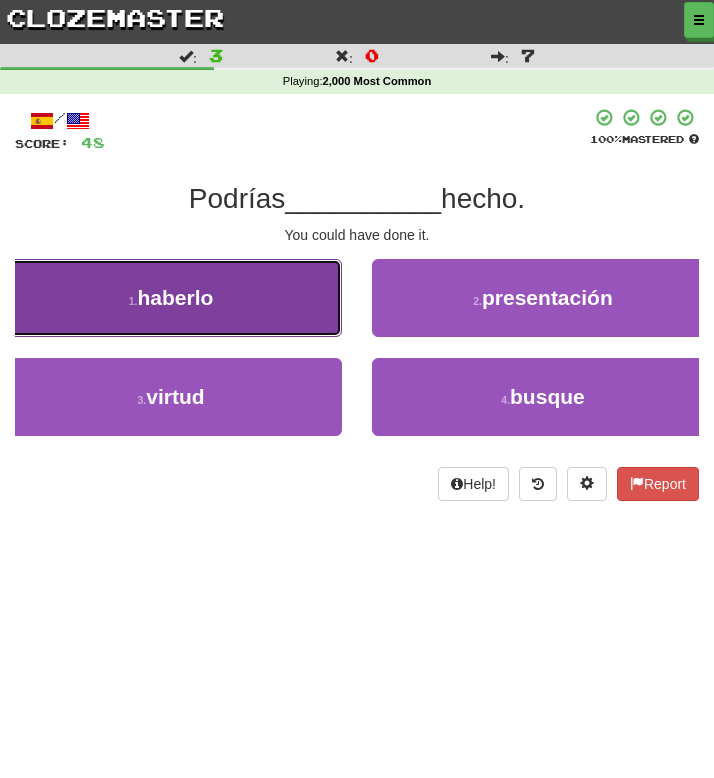 click on "1 .  haberlo" at bounding box center (171, 298) 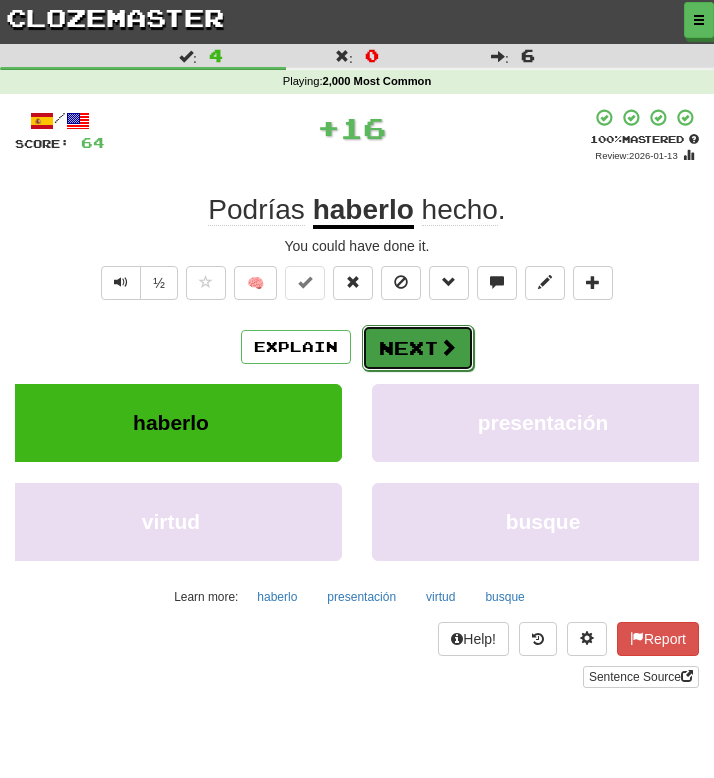 click on "Next" at bounding box center [418, 348] 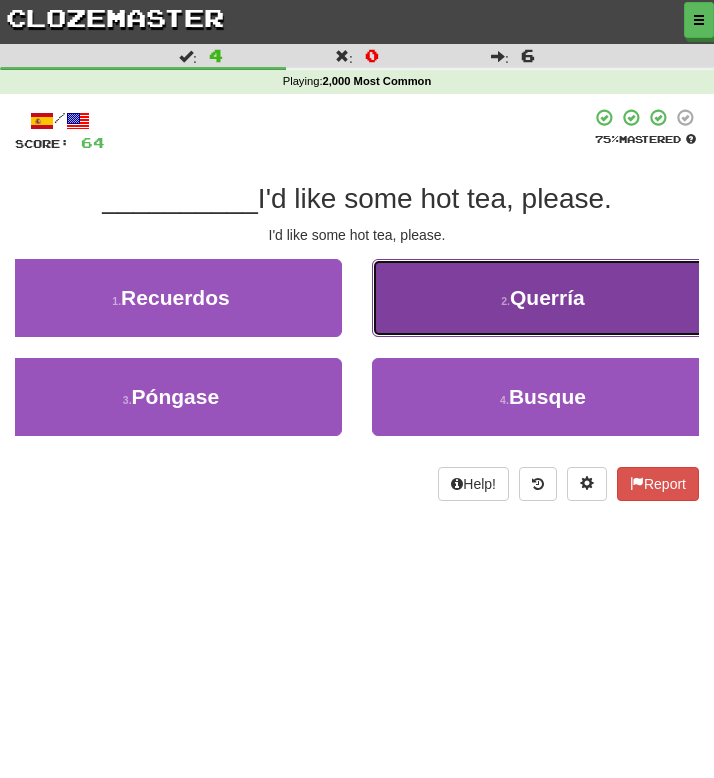 click on "2 .  Querría" at bounding box center [543, 298] 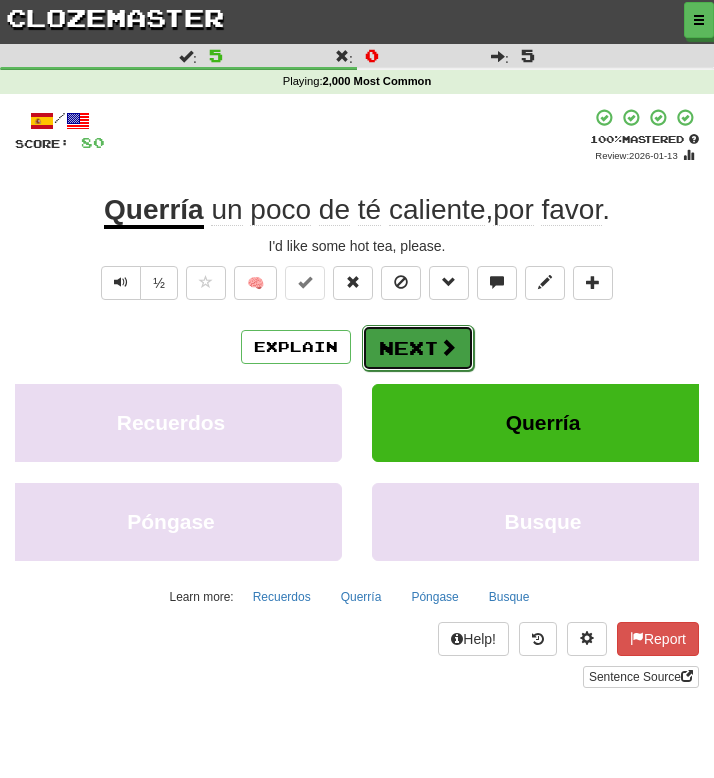 click on "Next" at bounding box center [418, 348] 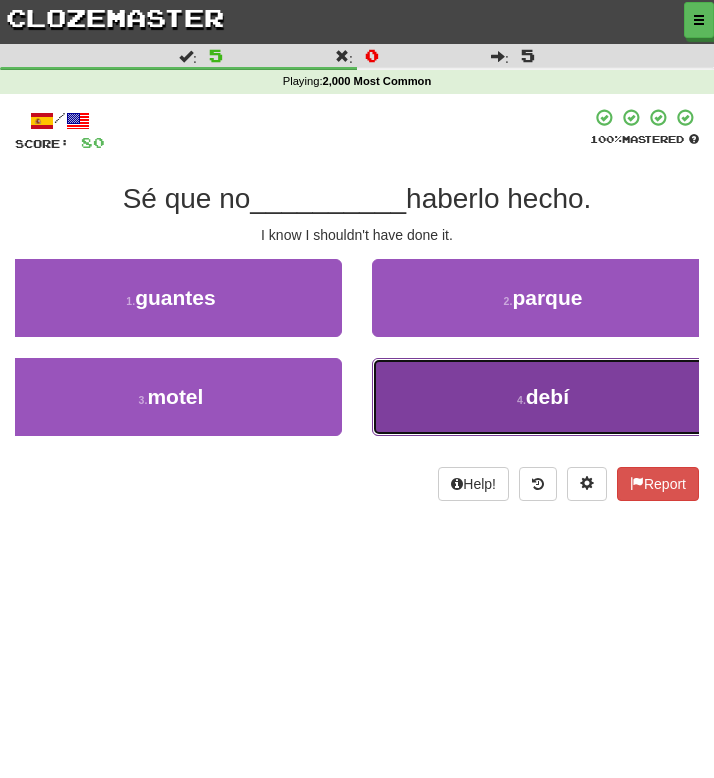 click on "4 .  debí" at bounding box center [543, 397] 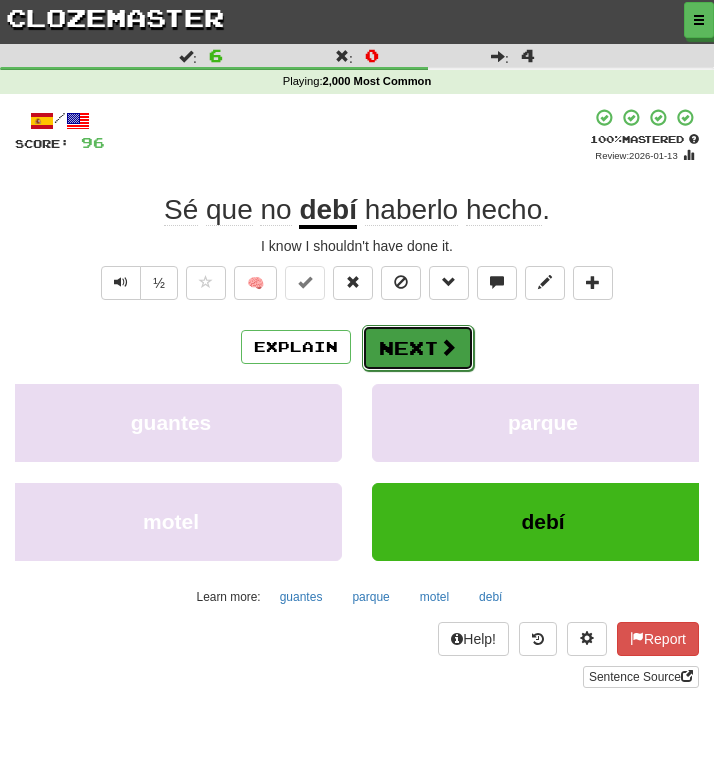 click on "Next" at bounding box center [418, 348] 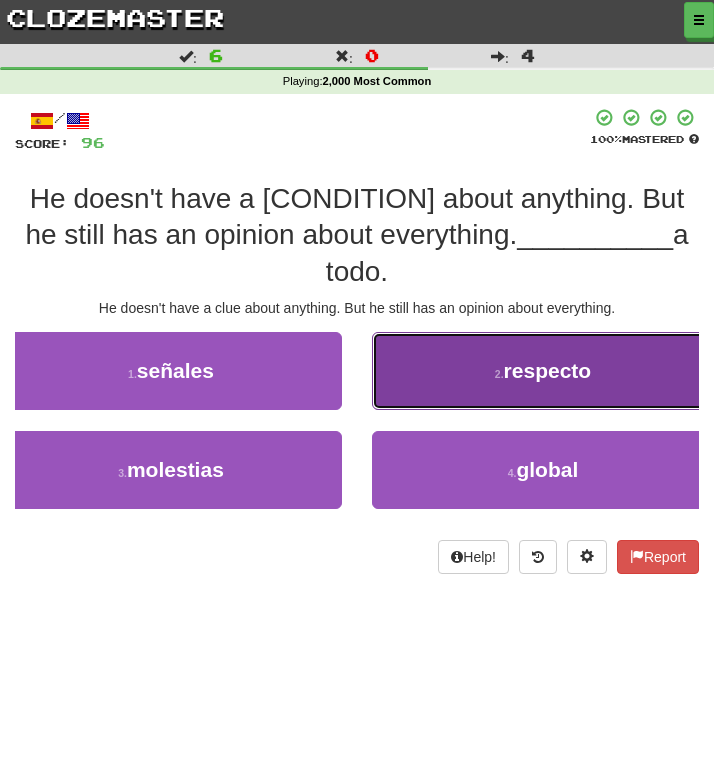 click on "2 .  respecto" at bounding box center [543, 371] 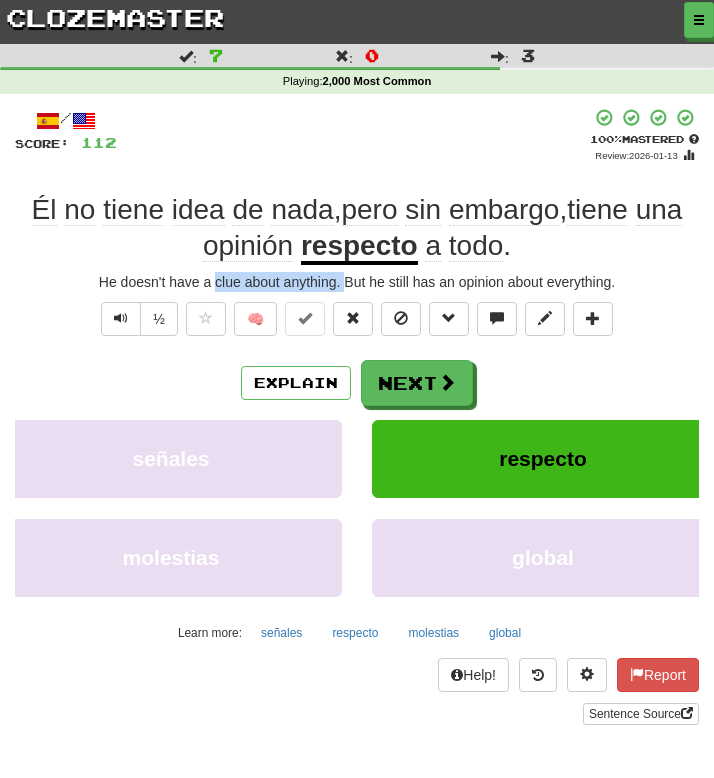 drag, startPoint x: 212, startPoint y: 286, endPoint x: 343, endPoint y: 289, distance: 131.03435 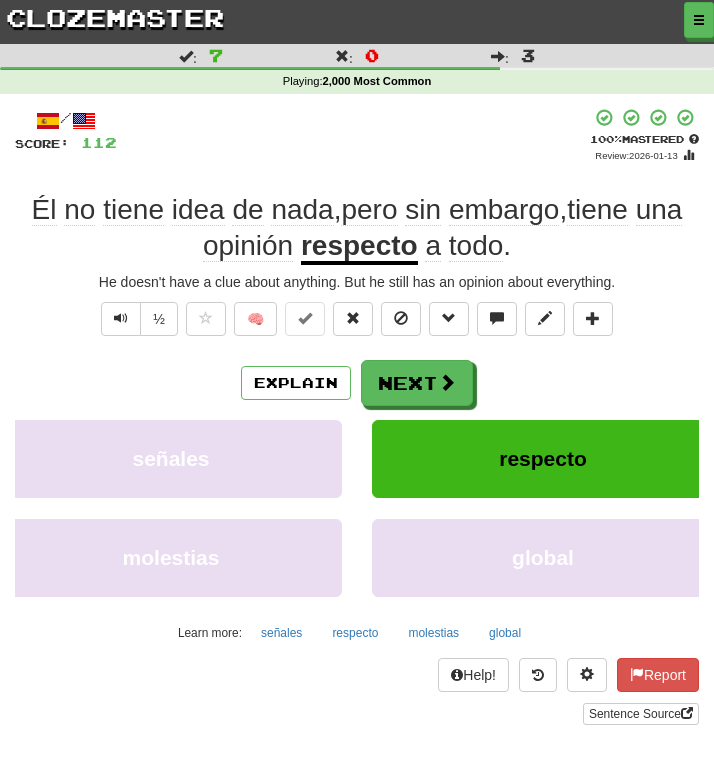 click on "Explain Next" at bounding box center [357, 383] 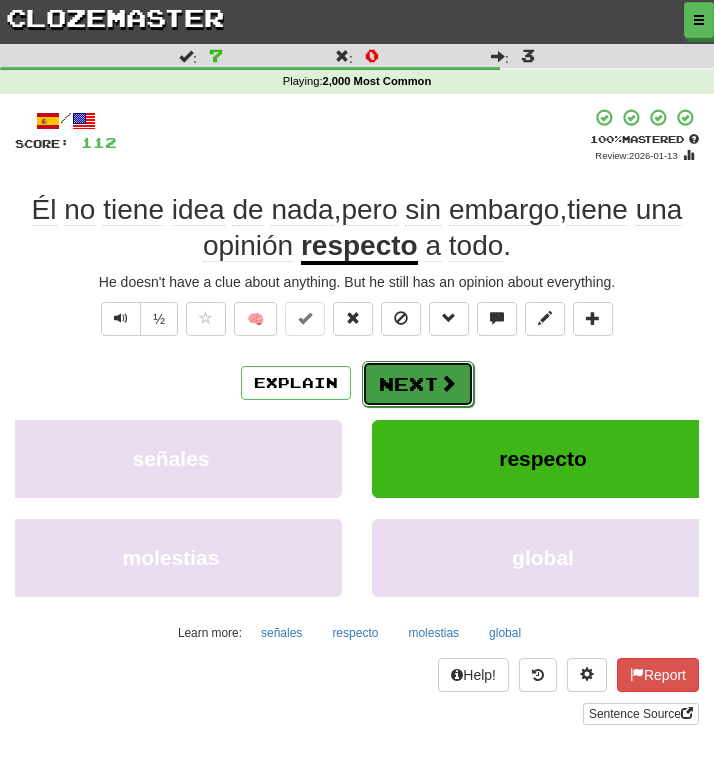 click on "Next" at bounding box center [418, 384] 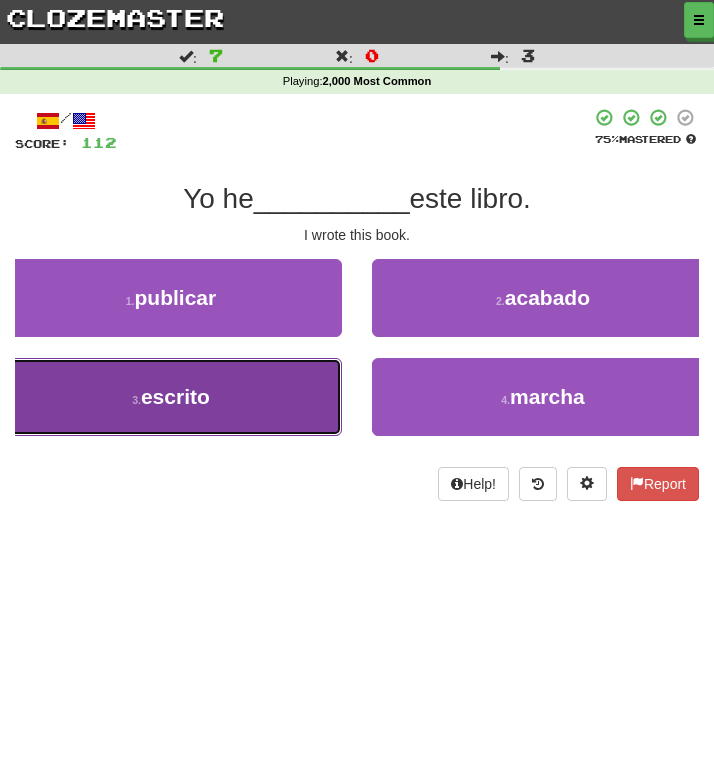 click on "3 .  escrito" at bounding box center [171, 397] 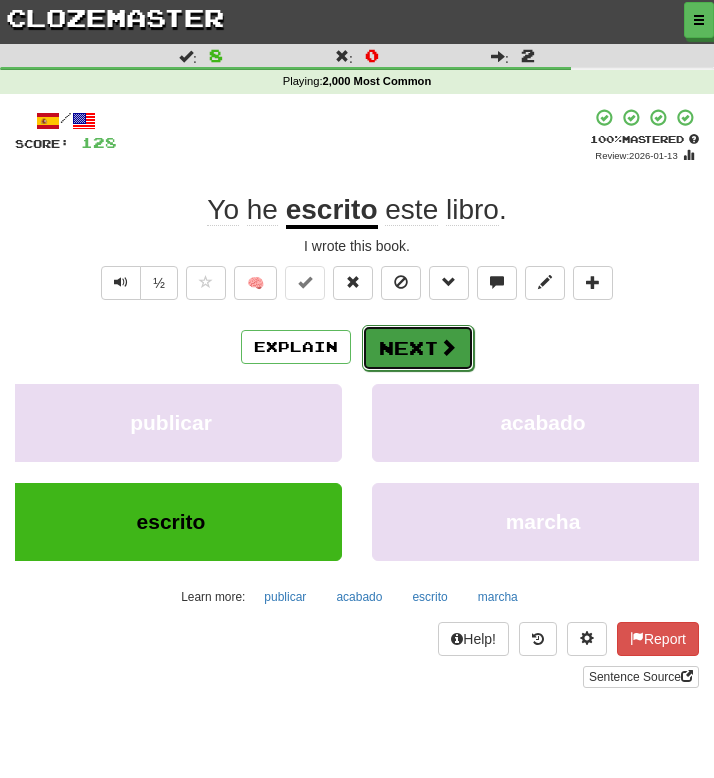 click on "Next" at bounding box center [418, 348] 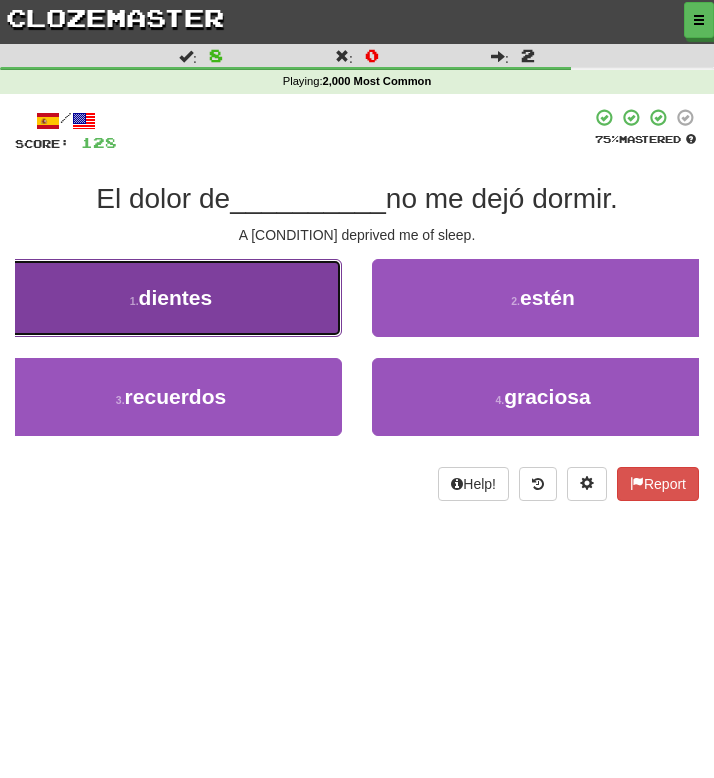 click on "1 .  dientes" at bounding box center [171, 298] 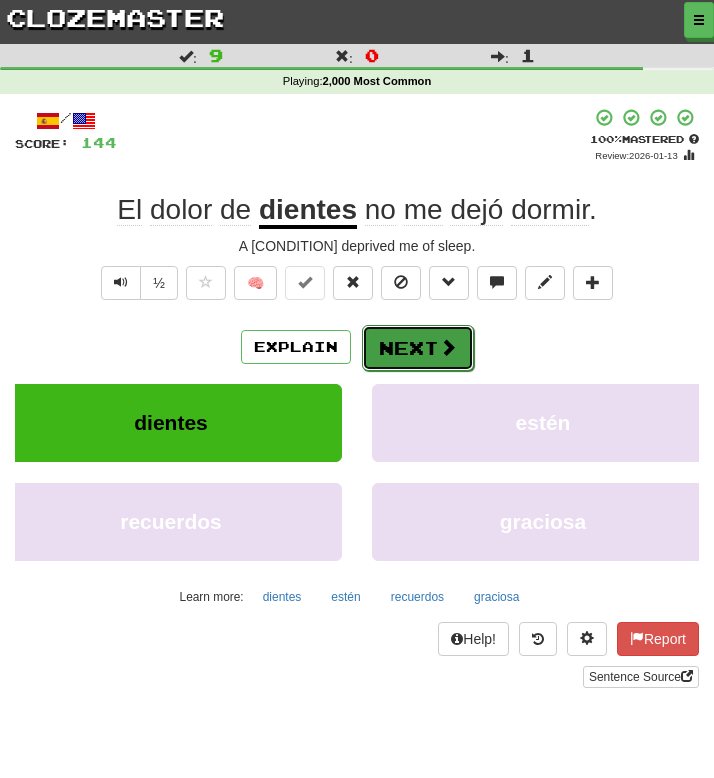 click on "Next" at bounding box center [418, 348] 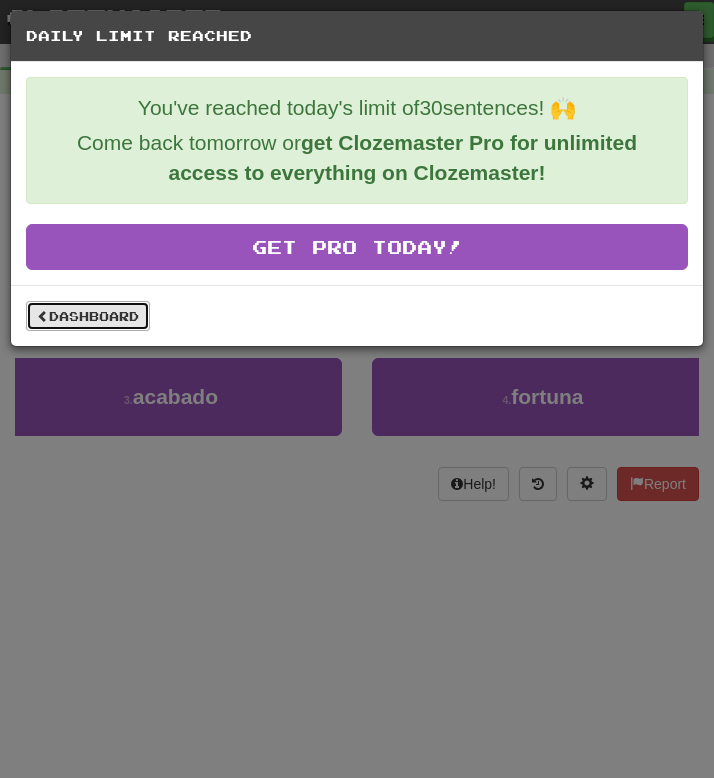 click on "Dashboard" at bounding box center (88, 316) 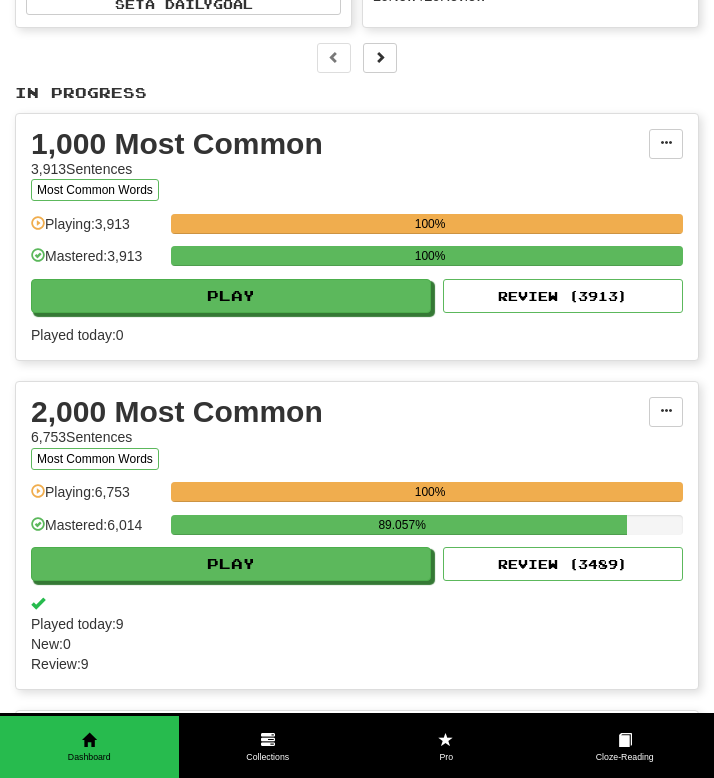 scroll, scrollTop: 309, scrollLeft: 0, axis: vertical 